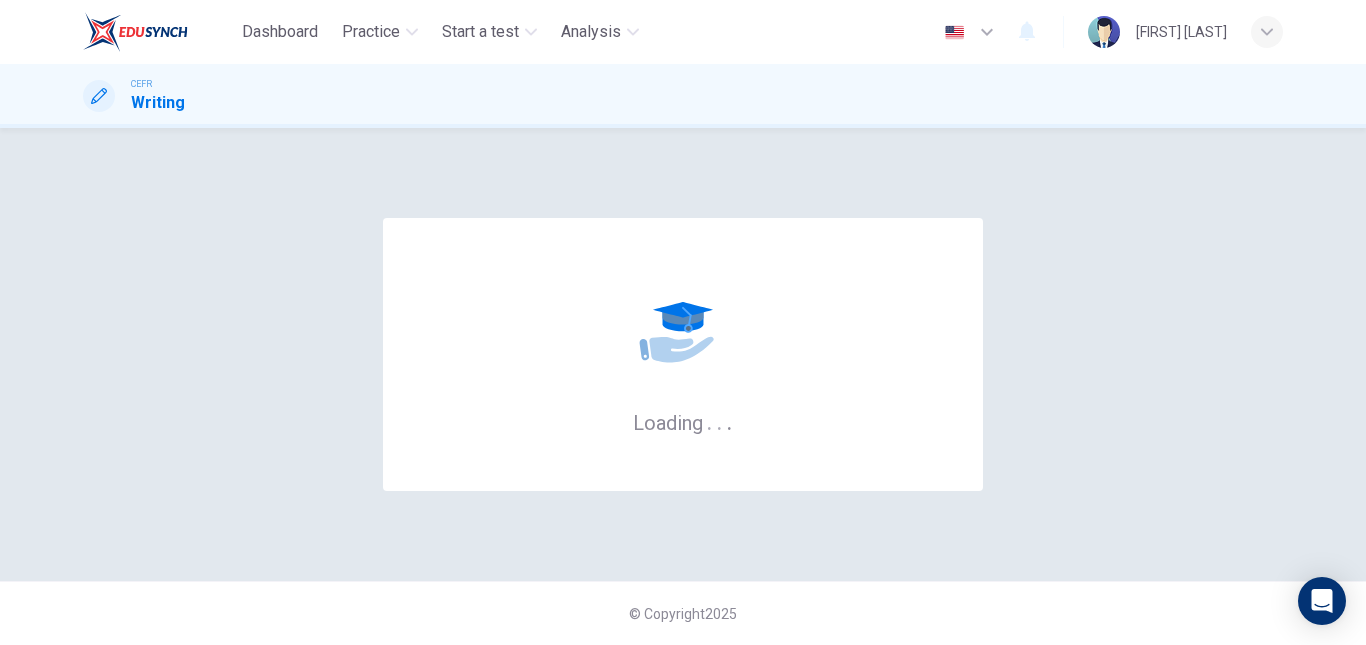 scroll, scrollTop: 0, scrollLeft: 0, axis: both 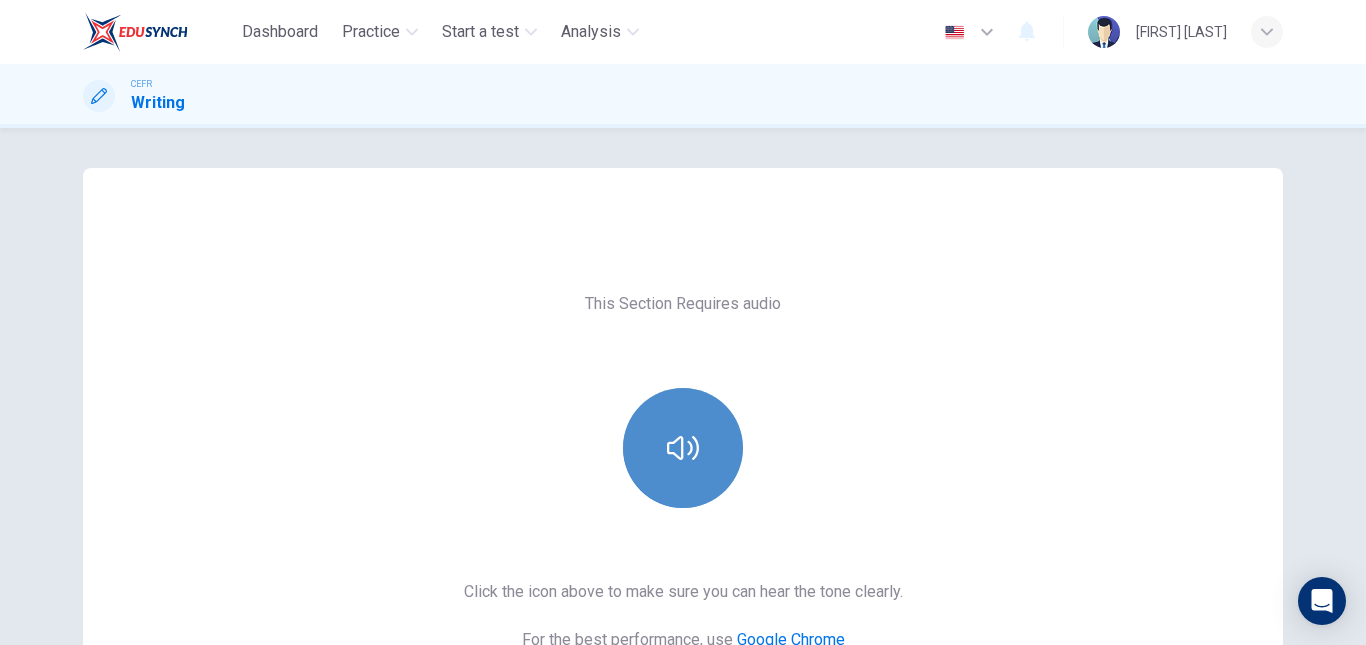 click at bounding box center (683, 448) 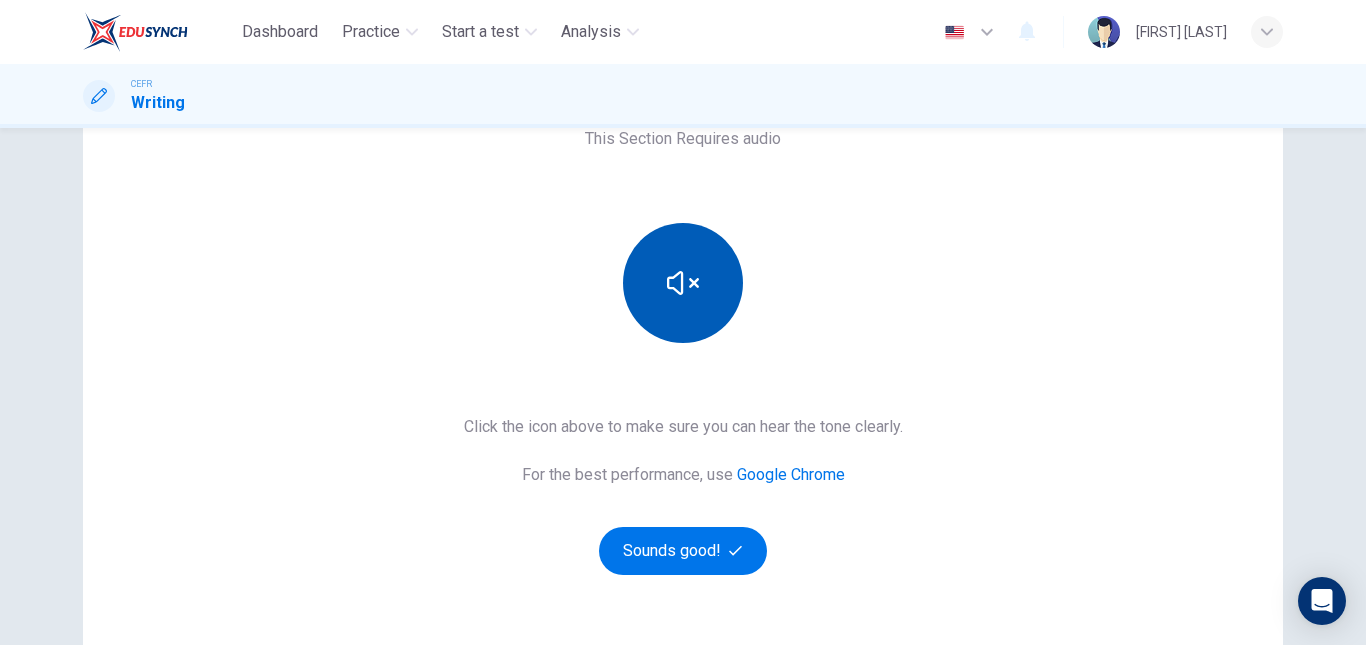 scroll, scrollTop: 166, scrollLeft: 0, axis: vertical 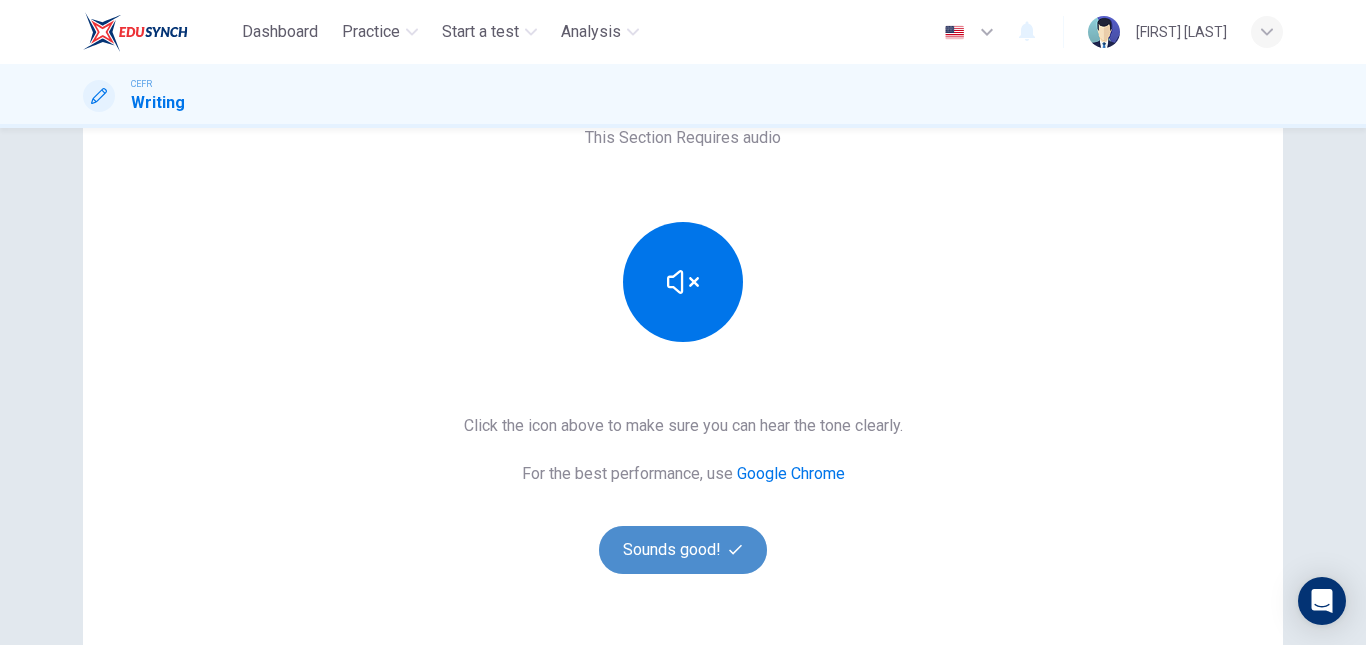 click on "Sounds good!" at bounding box center [683, 550] 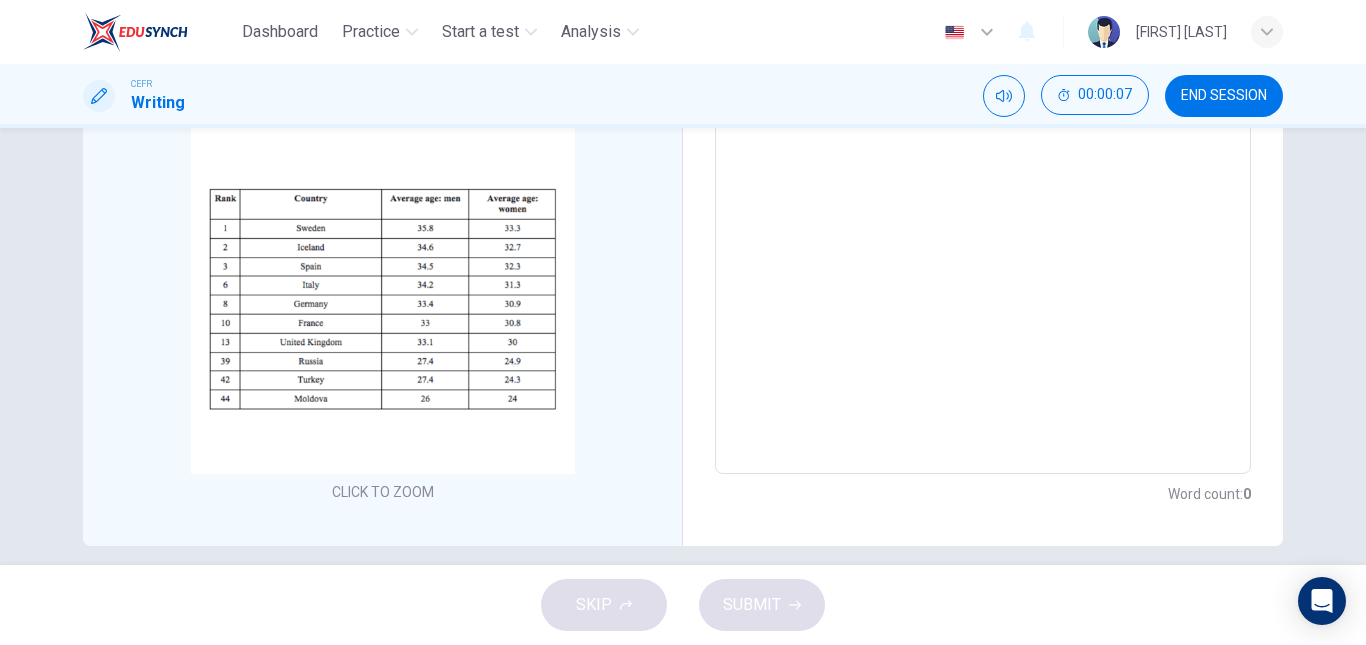 scroll, scrollTop: 365, scrollLeft: 0, axis: vertical 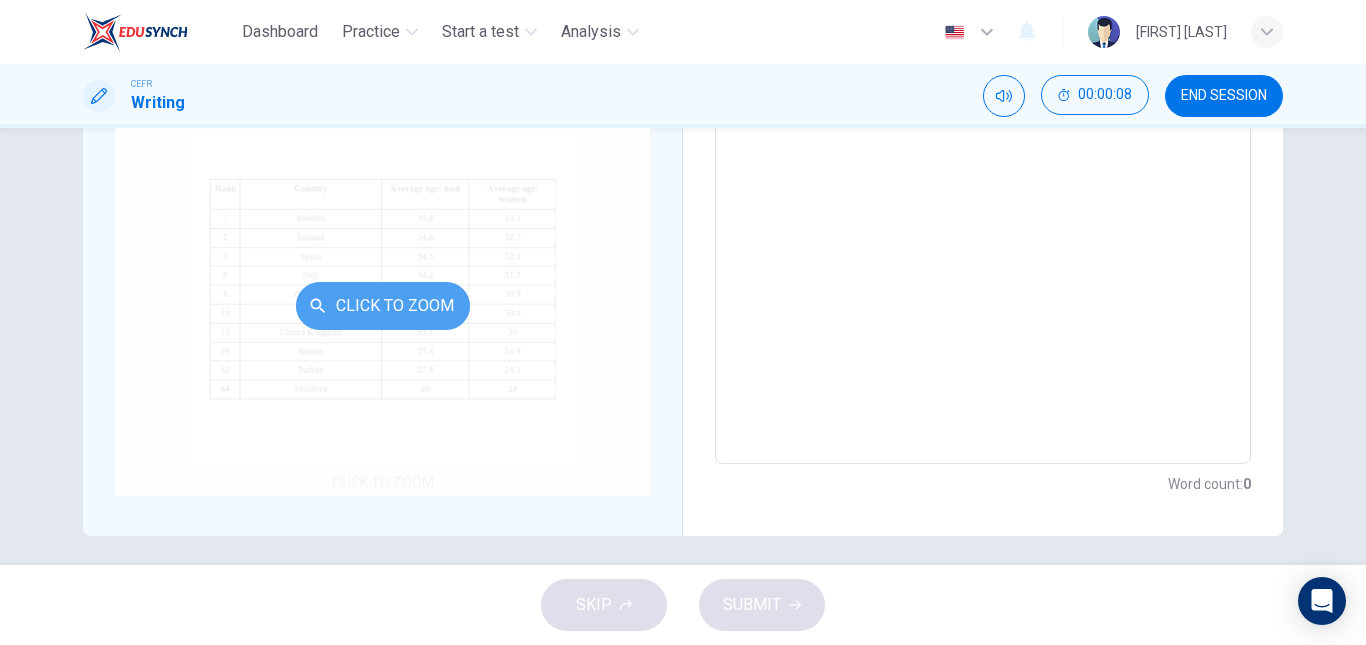 click on "Click to Zoom" at bounding box center (383, 306) 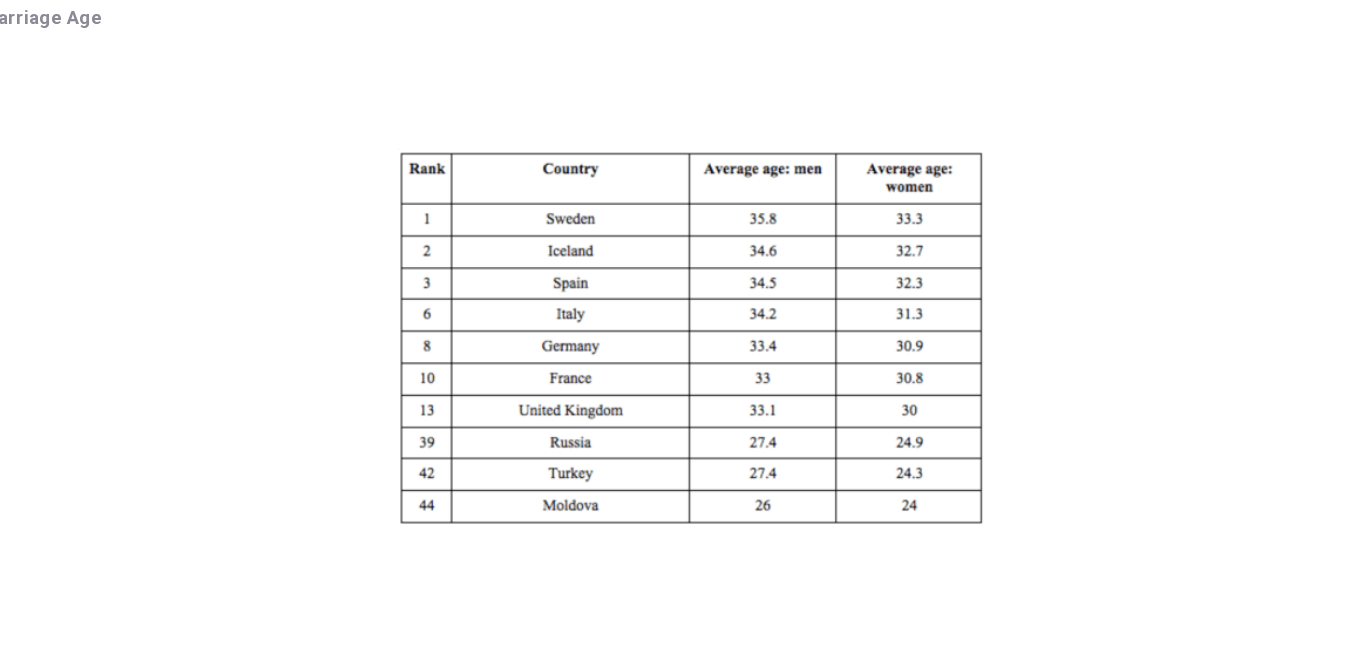 click at bounding box center (683, 328) 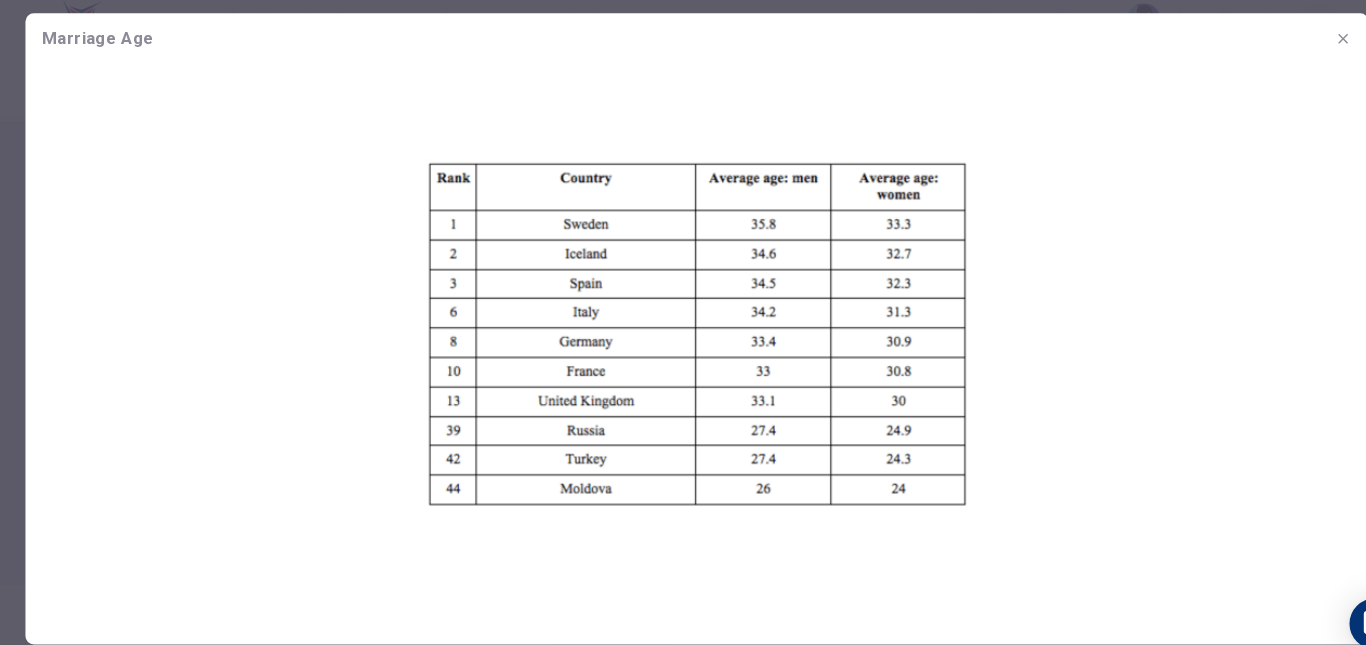 click at bounding box center (683, 328) 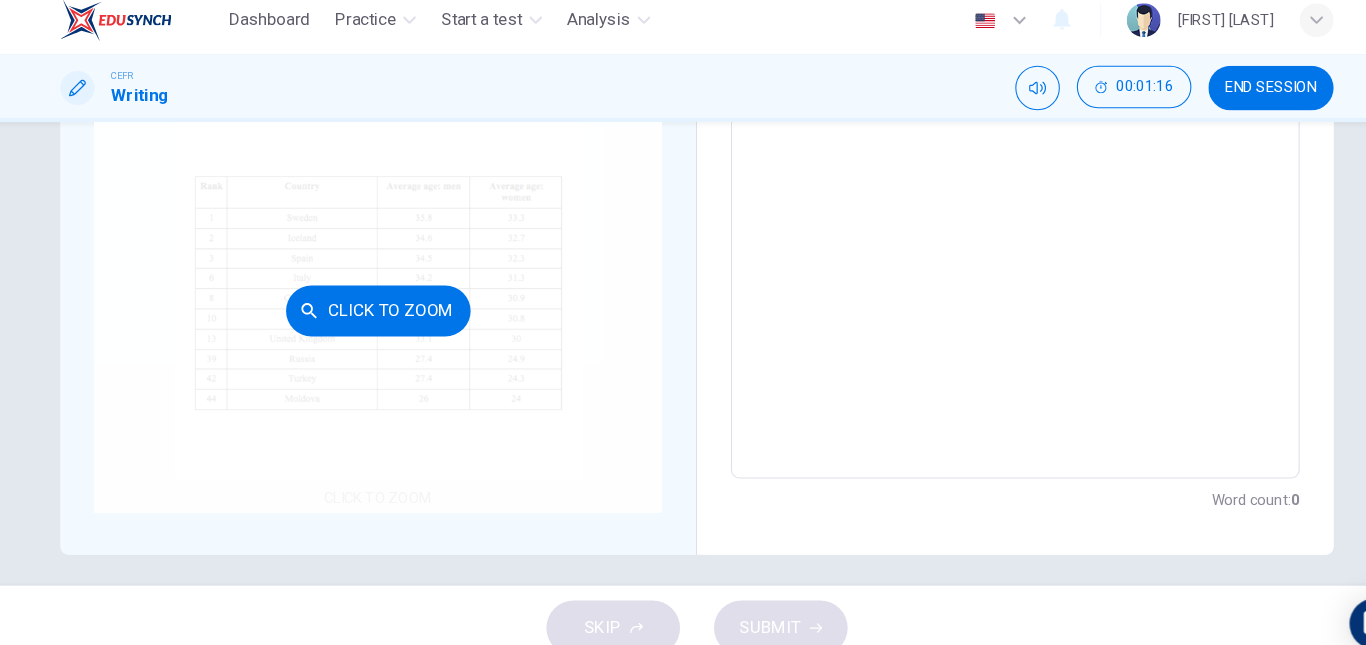 scroll, scrollTop: 0, scrollLeft: 0, axis: both 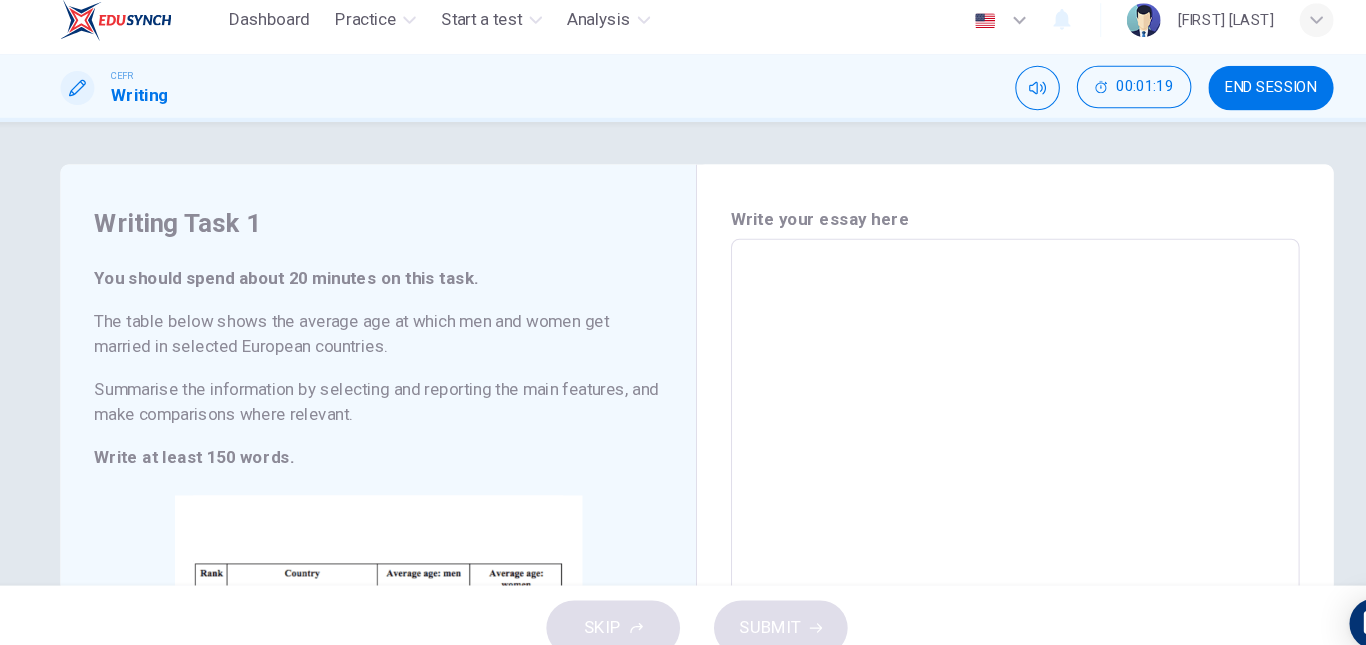 drag, startPoint x: 110, startPoint y: 315, endPoint x: 395, endPoint y: 387, distance: 293.95407 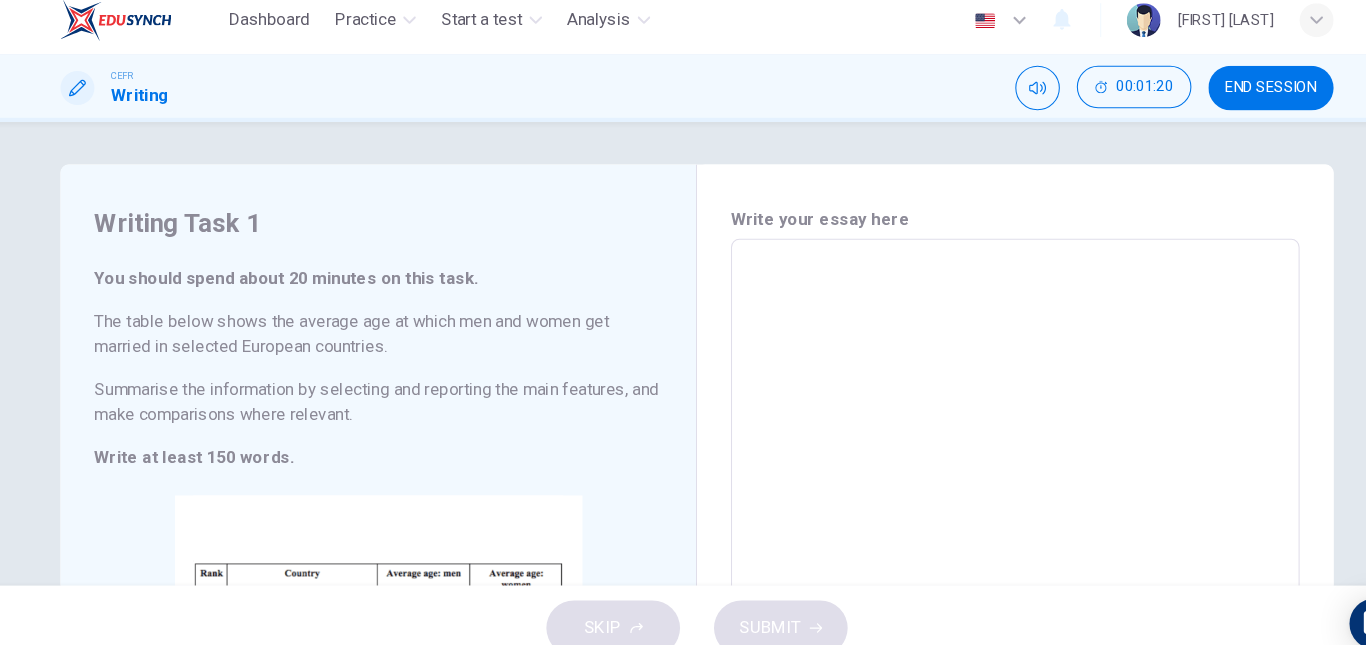drag, startPoint x: 389, startPoint y: 407, endPoint x: 169, endPoint y: 330, distance: 233.08582 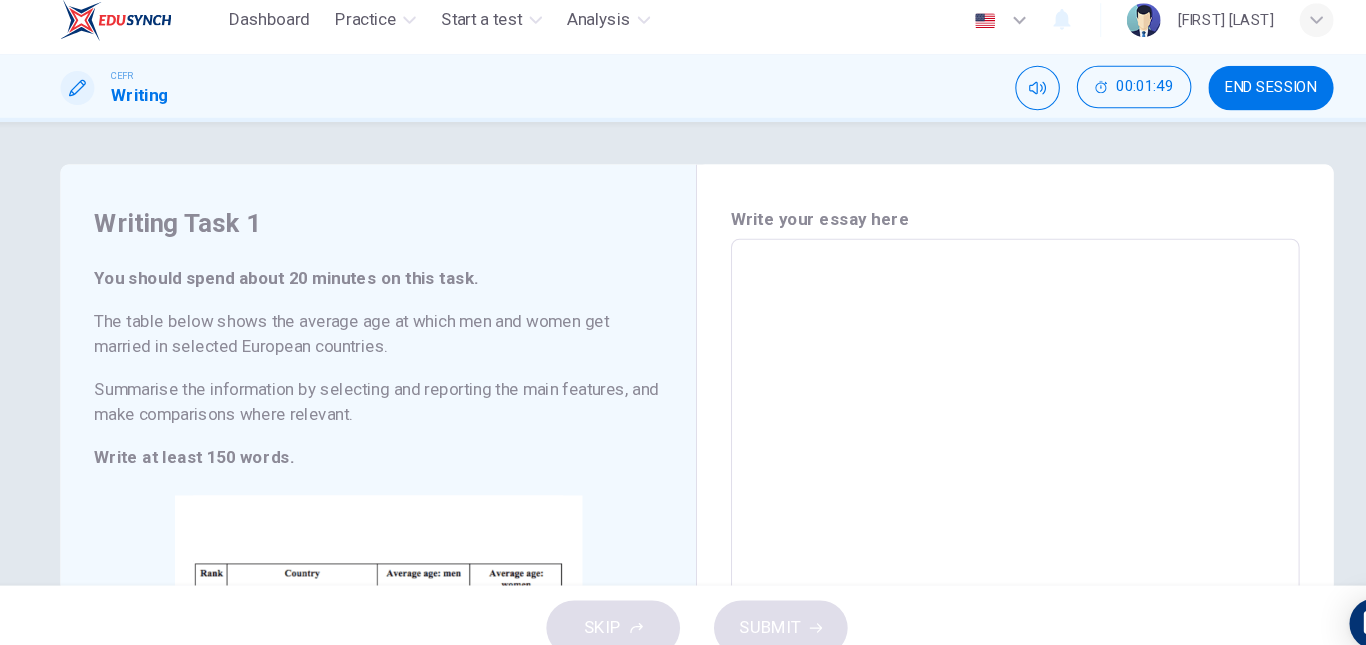 click at bounding box center [983, 534] 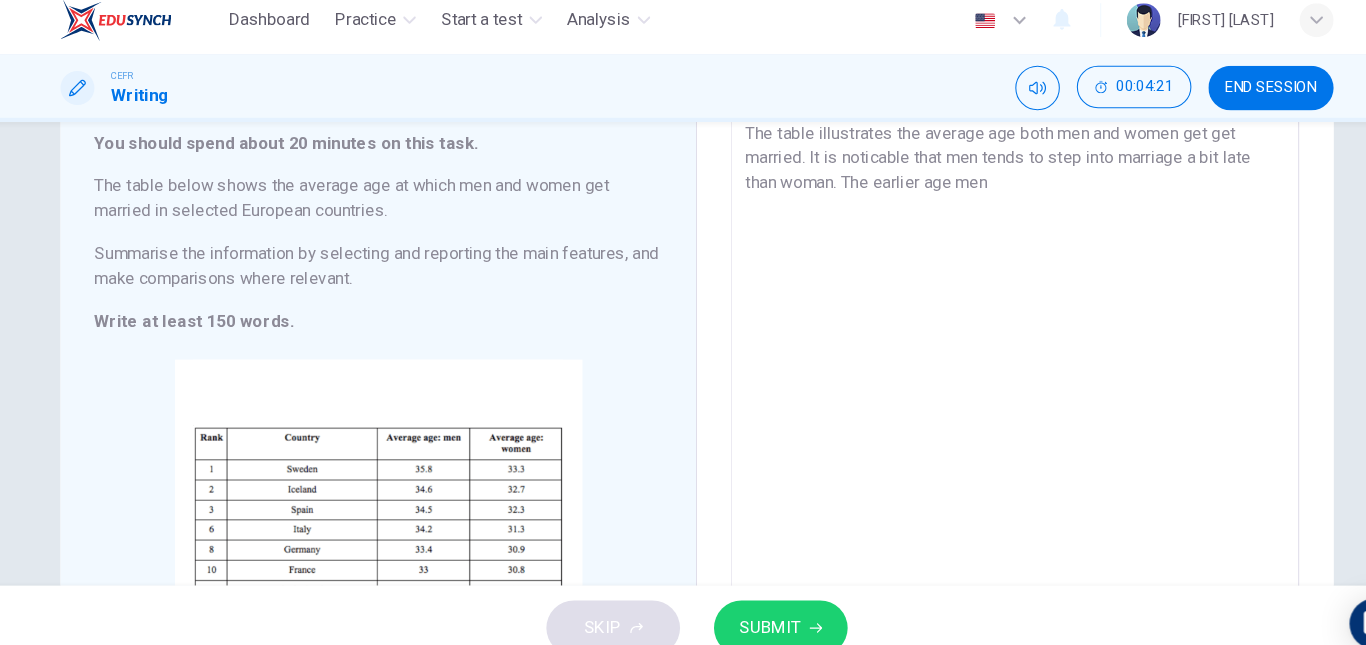 scroll, scrollTop: 75, scrollLeft: 0, axis: vertical 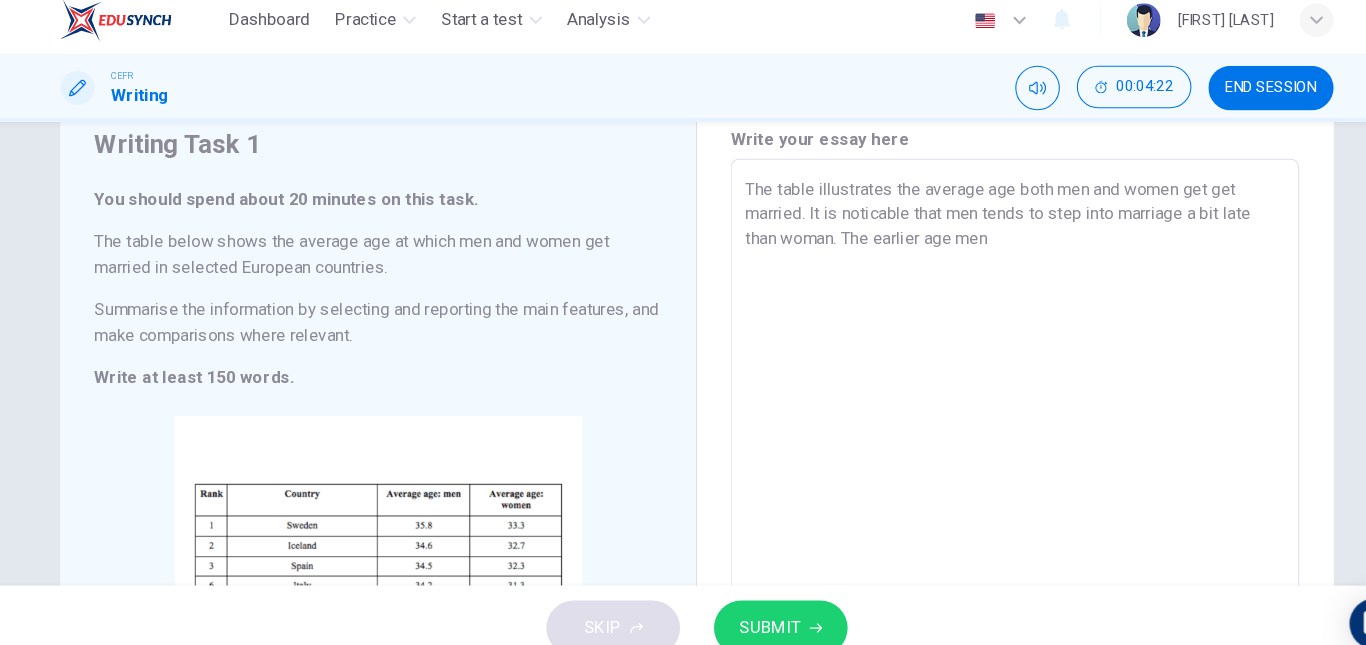 click on "The table illustrates the average age both men and women get get married. It is noticable that men tends to step into marriage a bit late than woman. The earlier age men" at bounding box center (983, 459) 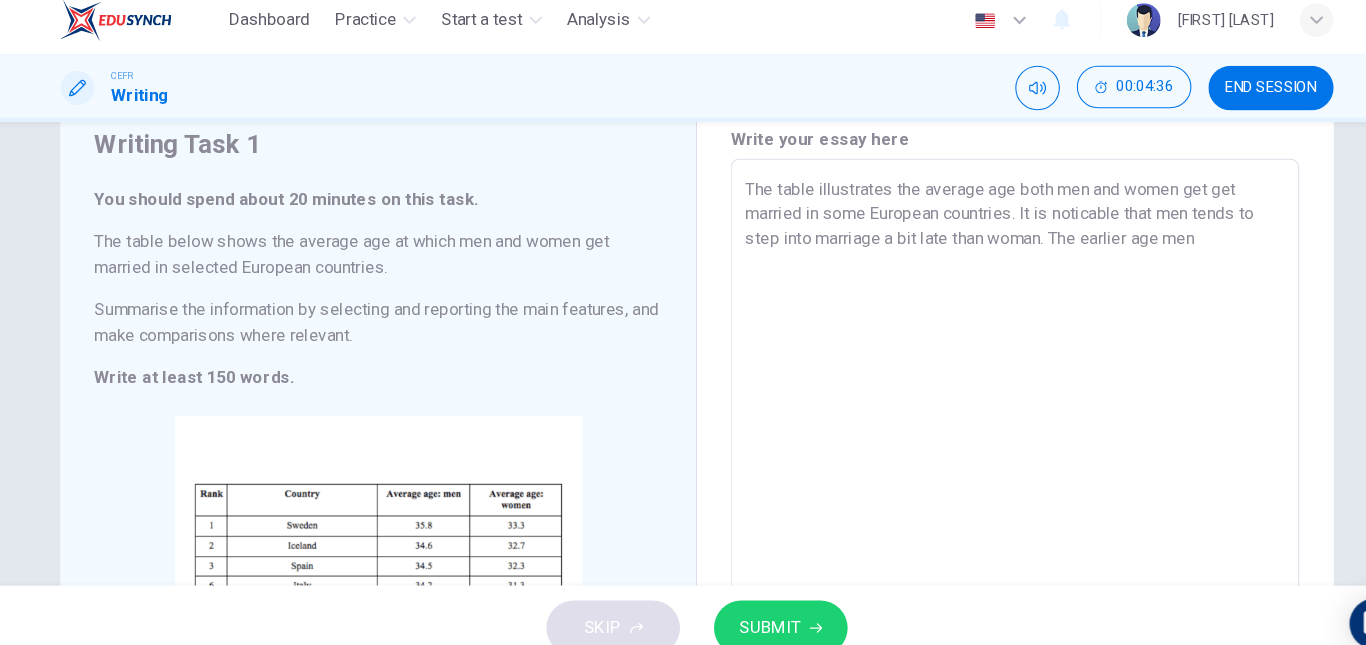 click on "The table illustrates the average age both men and women get get married in some European countries. It is noticable that men tends to step into marriage a bit late than woman. The earlier age men" at bounding box center [983, 459] 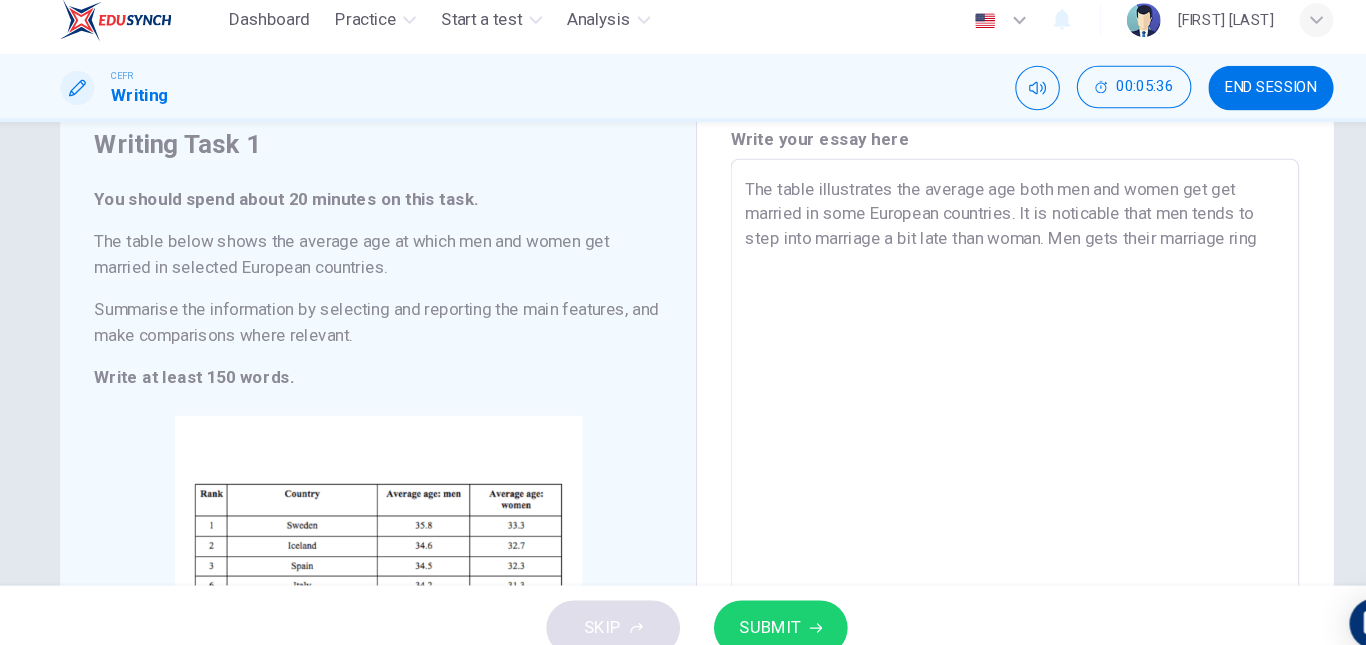 click on "The table illustrates the average age both men and women get get married in some European countries. It is noticable that men tends to step into marriage a bit late than woman. Men gets their marriage ring" at bounding box center [983, 459] 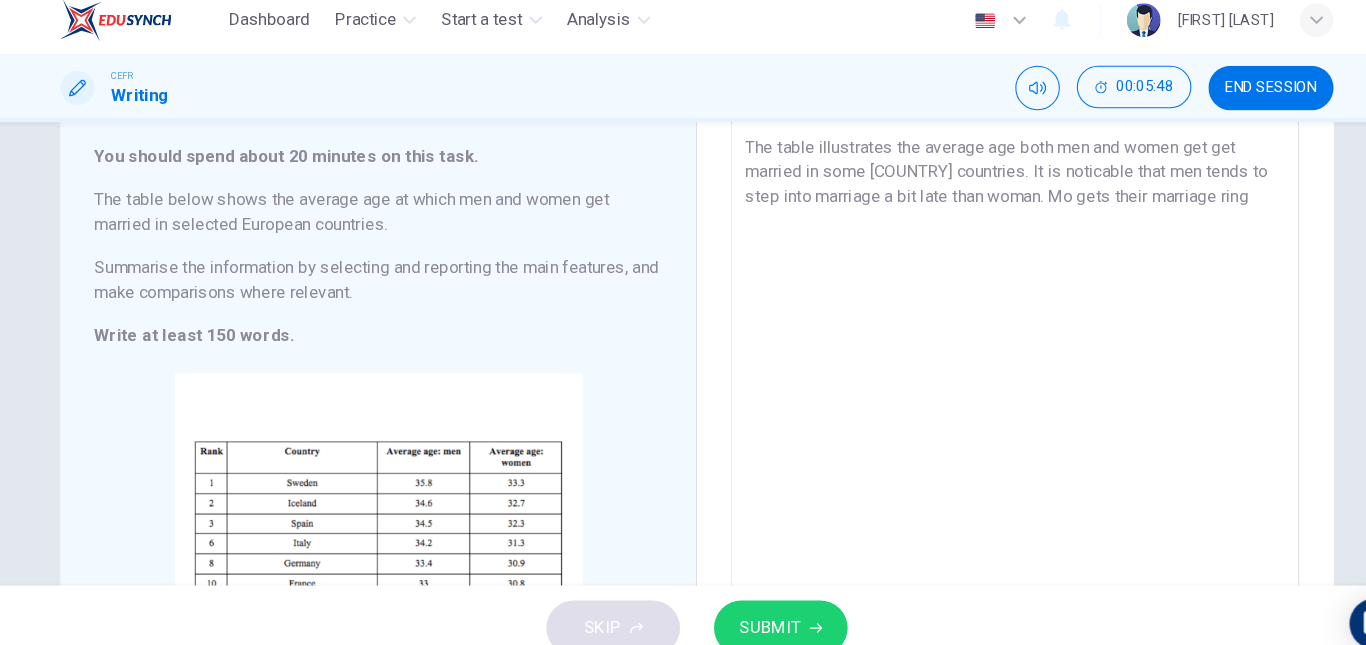 scroll, scrollTop: 114, scrollLeft: 0, axis: vertical 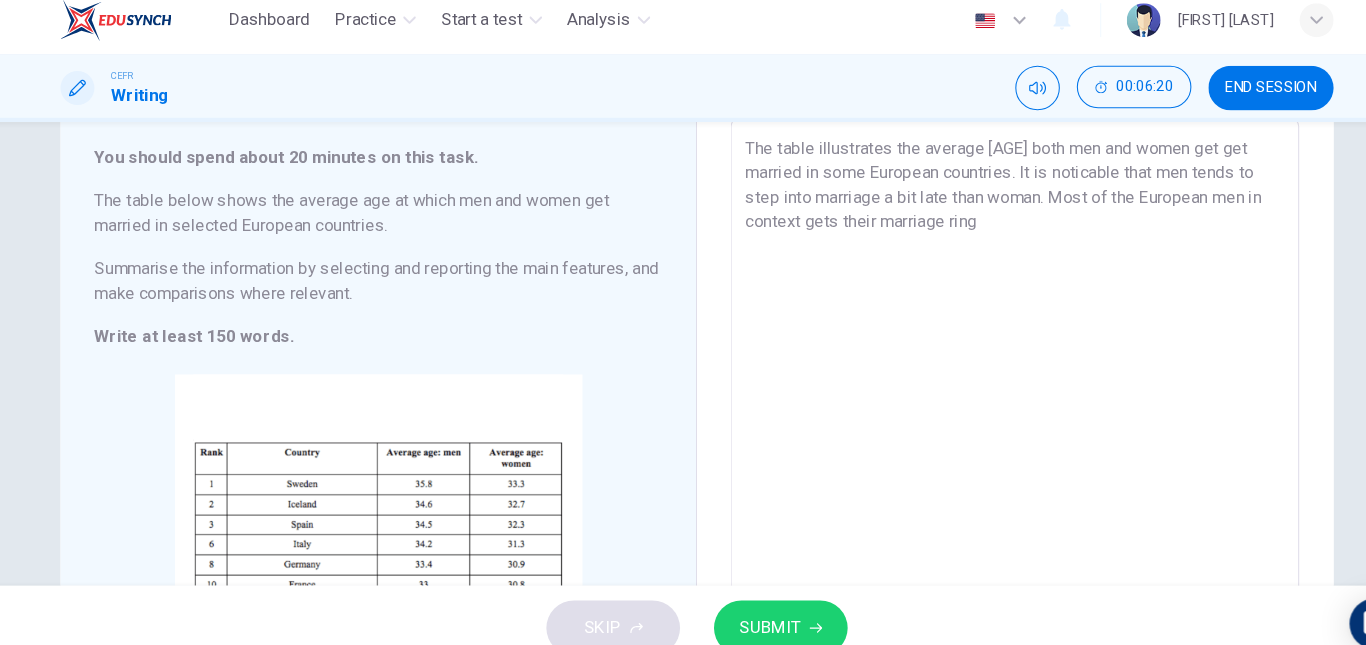 click on "The table illustrates the average [AGE] both men and women get get married in some European countries. It is noticable that men tends to step into marriage a bit late than woman. Most of the European men in context gets their marriage ring" at bounding box center [983, 420] 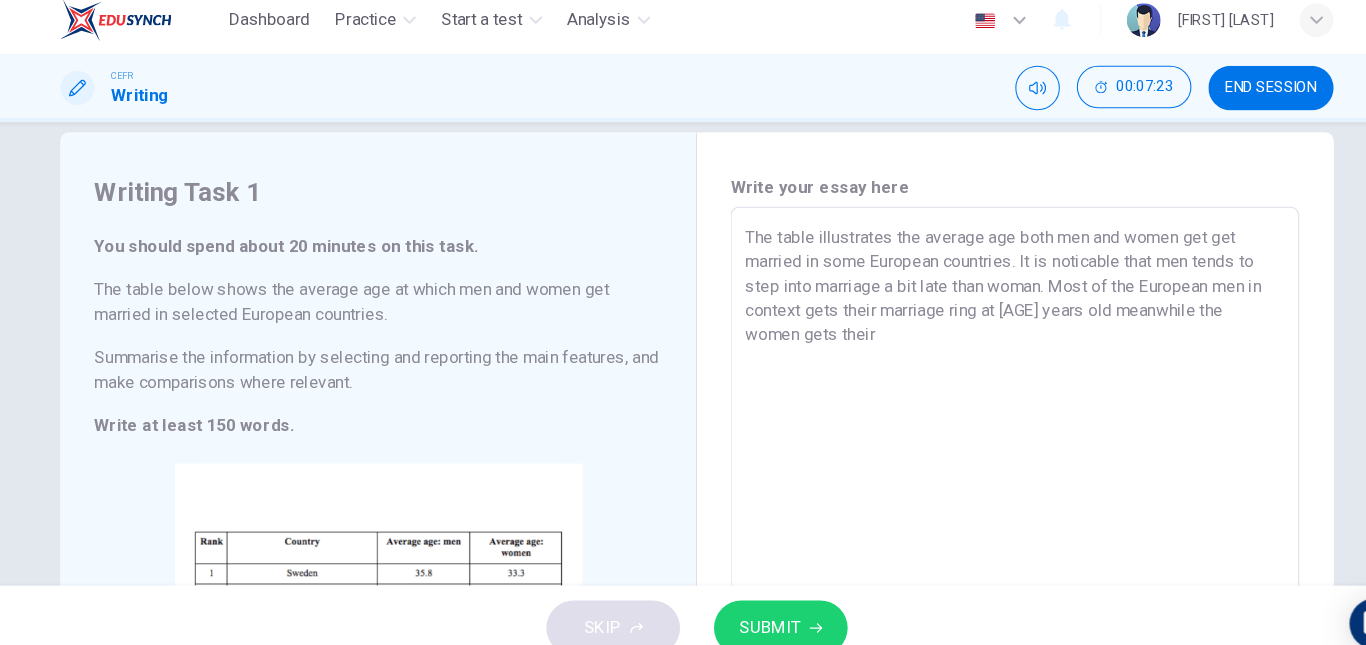 scroll, scrollTop: 29, scrollLeft: 0, axis: vertical 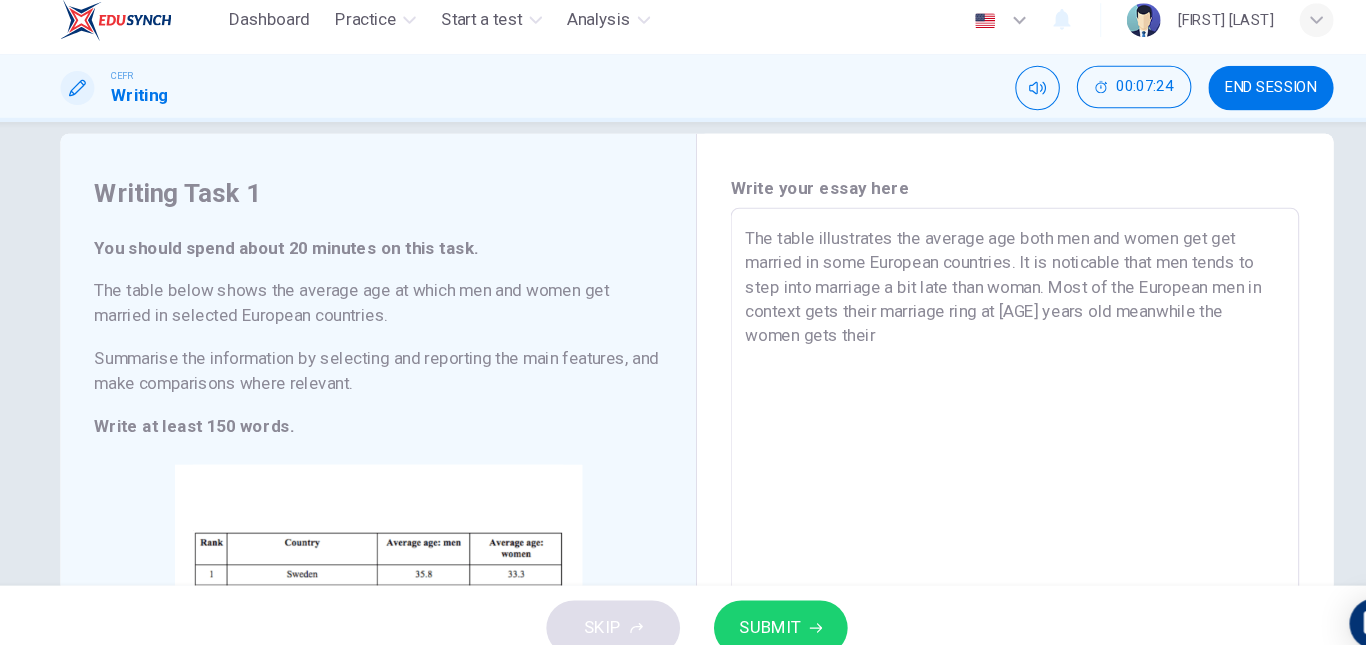 click on "The table illustrates the average age both men and women get get married in some European countries. It is noticable that men tends to step into marriage a bit late than woman. Most of the European men in context gets their marriage ring at [AGE] years old meanwhile the women gets their" at bounding box center (983, 505) 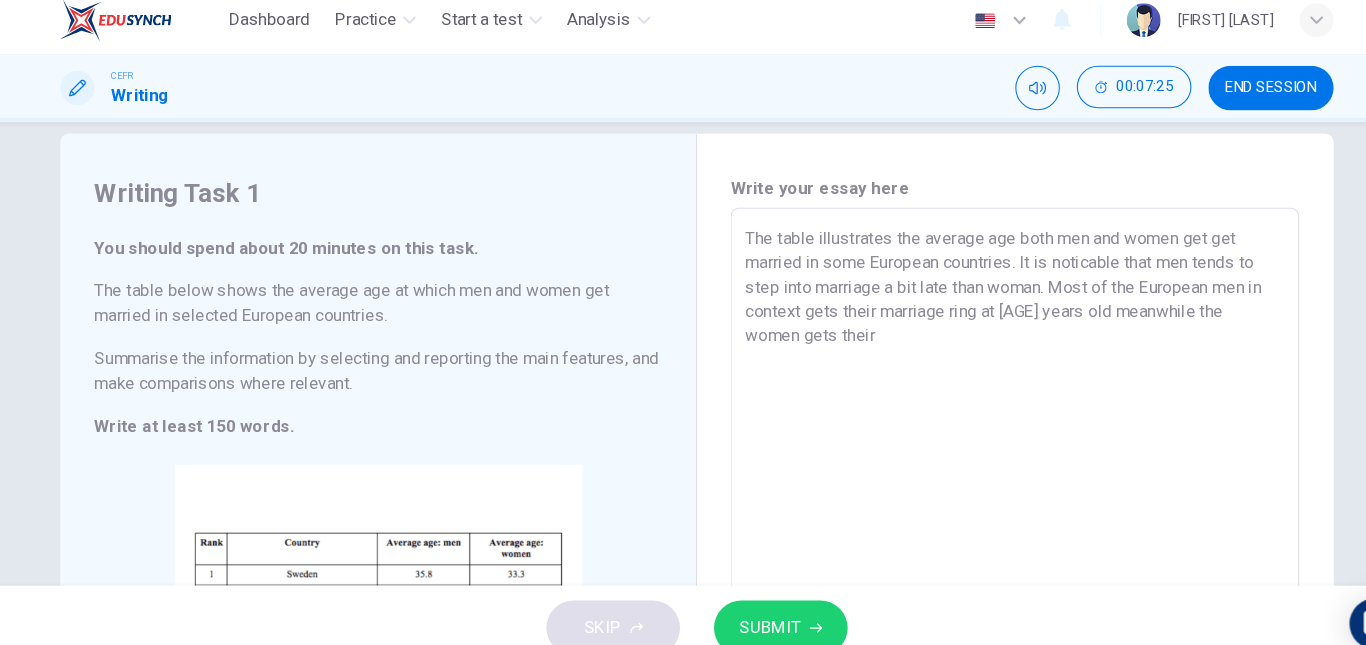click on "The table illustrates the average age both men and women get get married in some European countries. It is noticable that men tends to step into marriage a bit late than woman. Most of the European men in context gets their marriage ring at [AGE] years old meanwhile the women gets their" at bounding box center [983, 505] 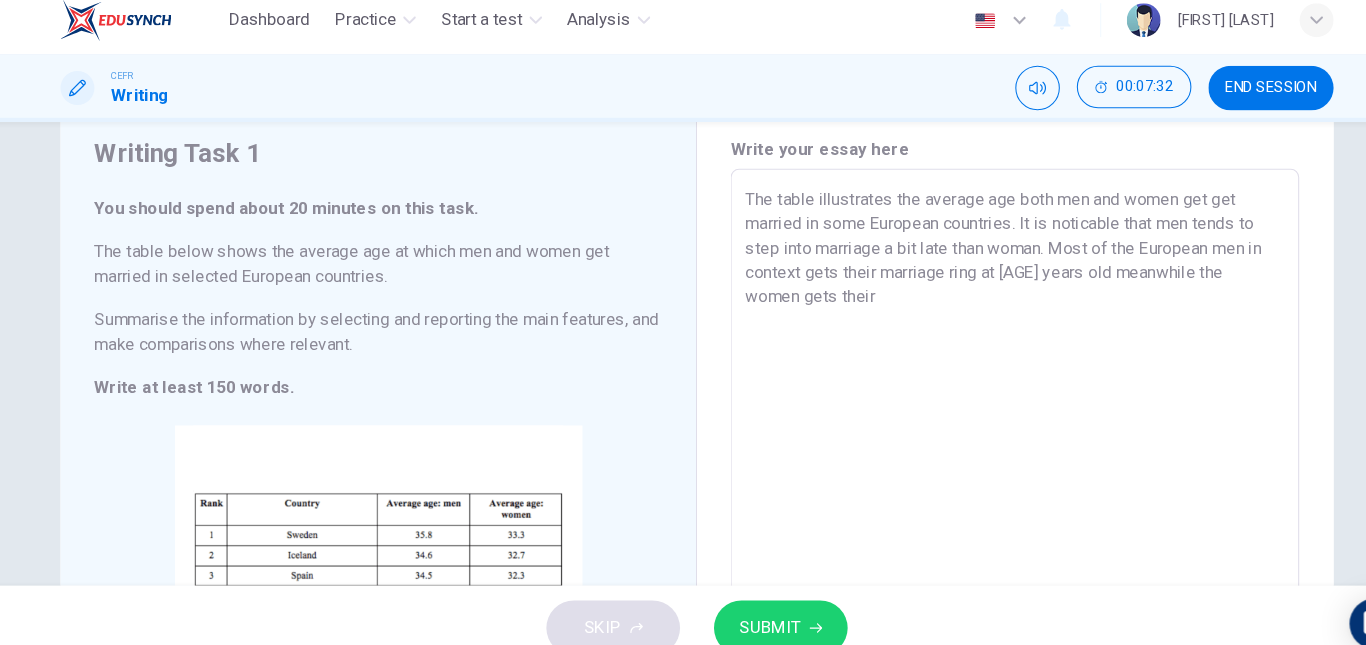 scroll, scrollTop: 66, scrollLeft: 0, axis: vertical 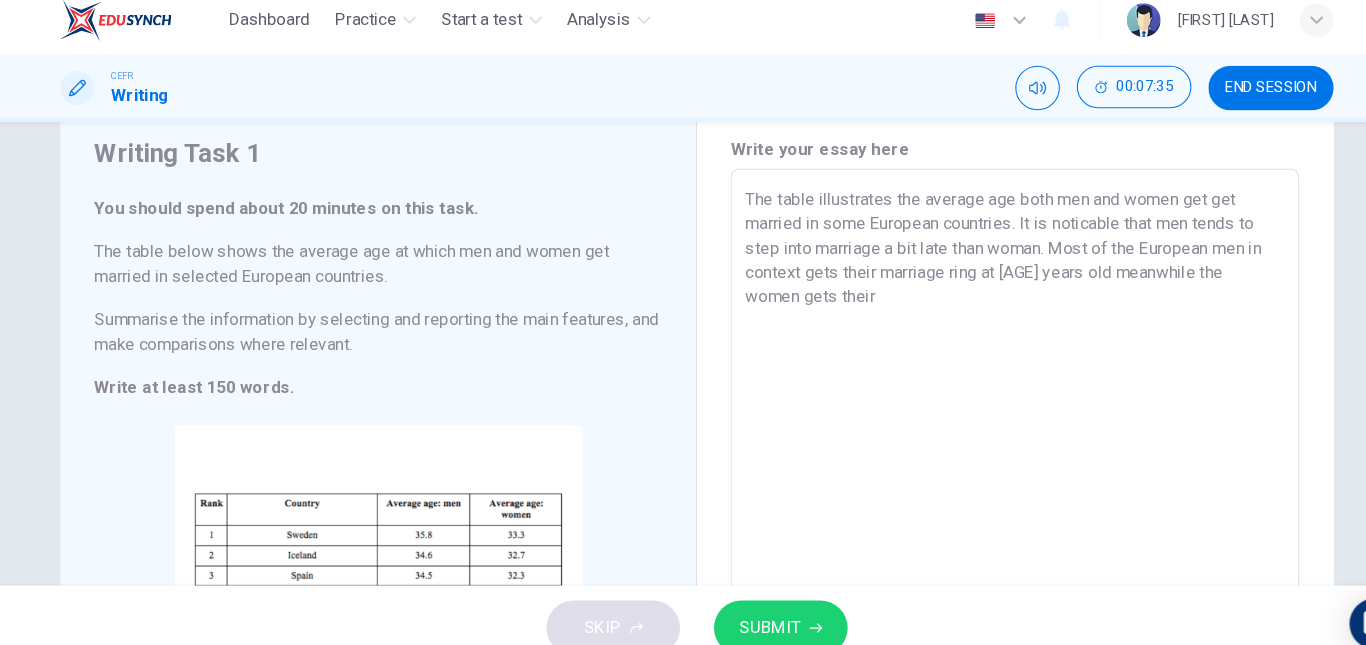 drag, startPoint x: 897, startPoint y: 291, endPoint x: 1056, endPoint y: 267, distance: 160.80112 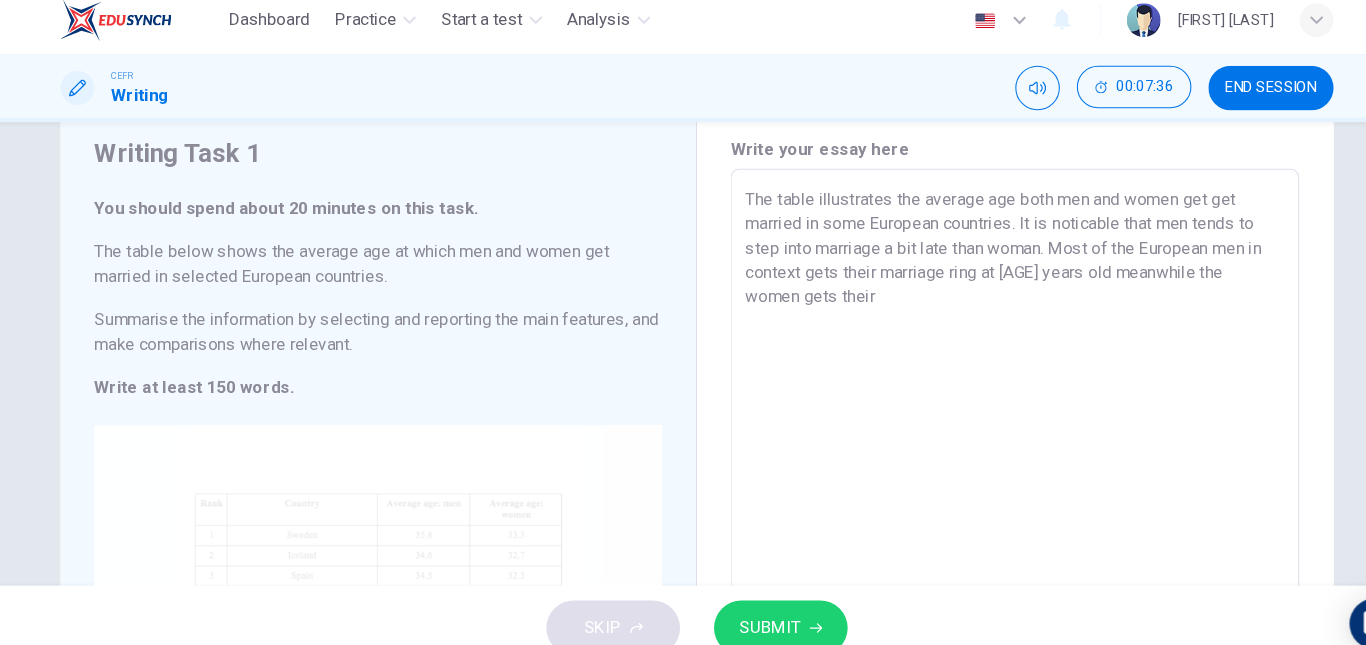 scroll, scrollTop: 258, scrollLeft: 0, axis: vertical 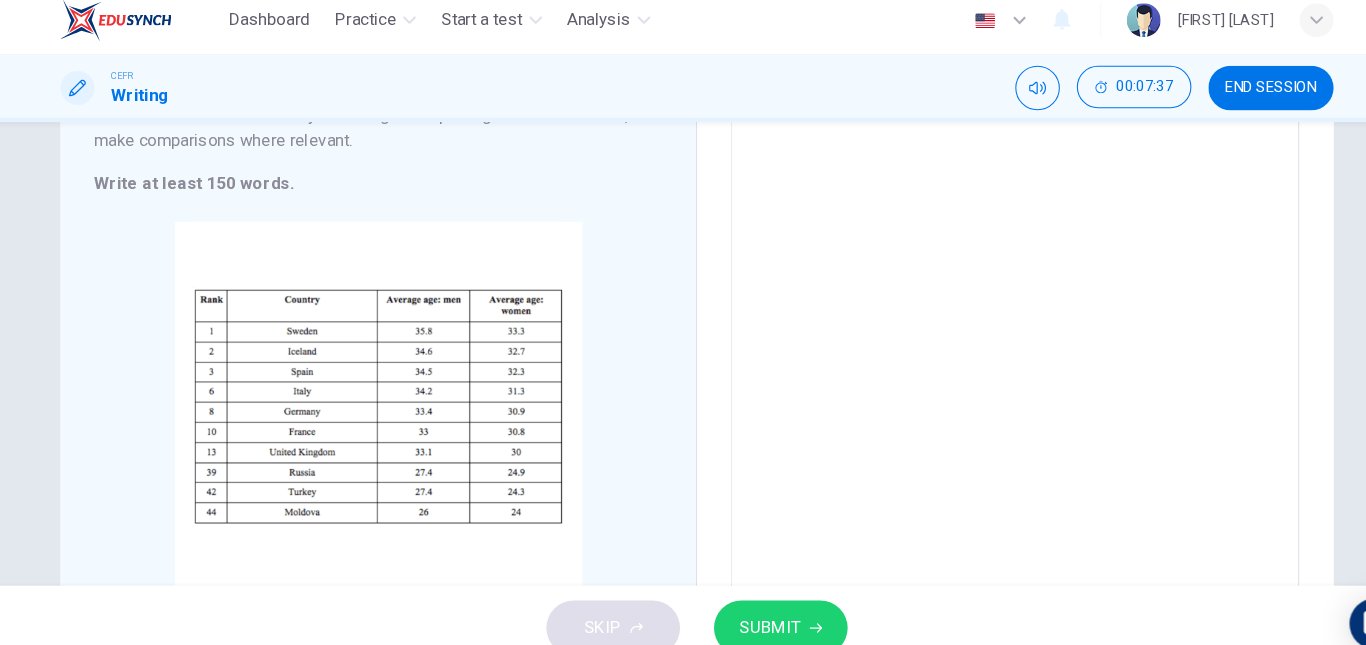 click on "The table illustrates the average age both men and women get get married in some European countries. It is noticable that men tends to step into marriage a bit late than woman. Most of the European men in context gets their marriage ring at [AGE] years old meanwhile the women gets their" at bounding box center [983, 276] 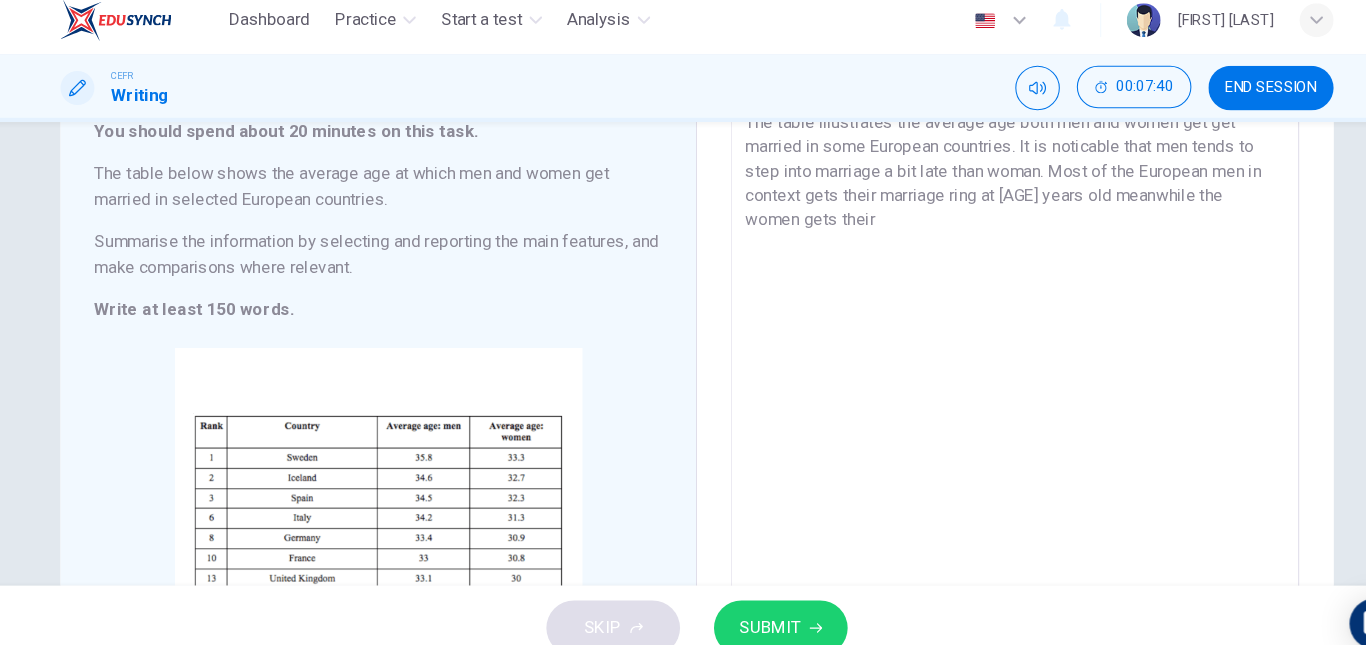 scroll, scrollTop: 138, scrollLeft: 0, axis: vertical 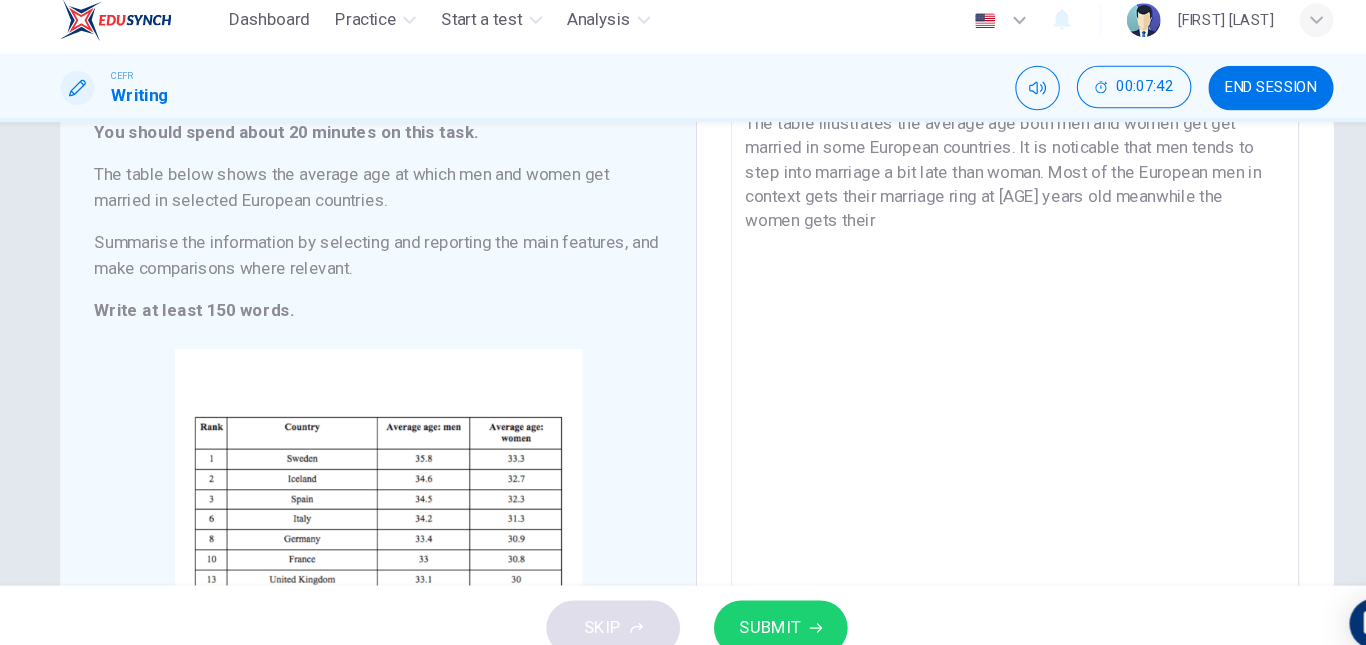 click on "The table illustrates the average age both men and women get get married in some European countries. It is noticable that men tends to step into marriage a bit late than woman. Most of the European men in context gets their marriage ring at [AGE] years old meanwhile the women gets their" at bounding box center [983, 396] 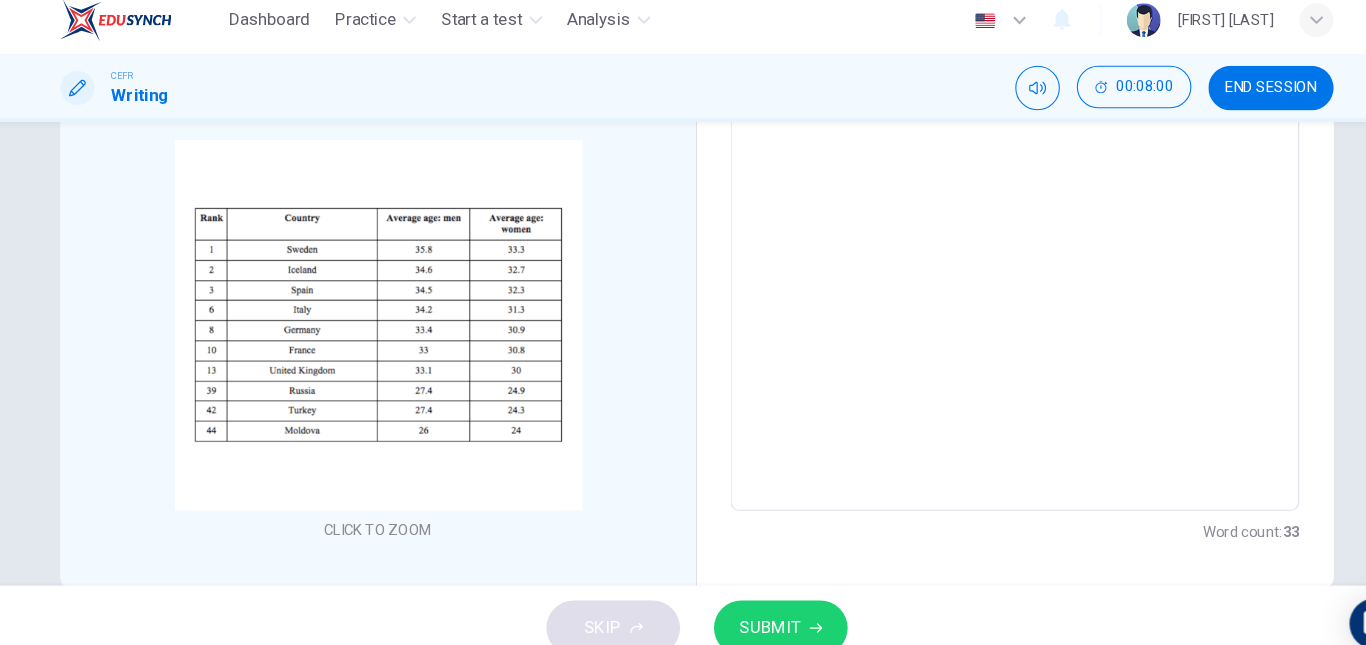 scroll, scrollTop: 174, scrollLeft: 0, axis: vertical 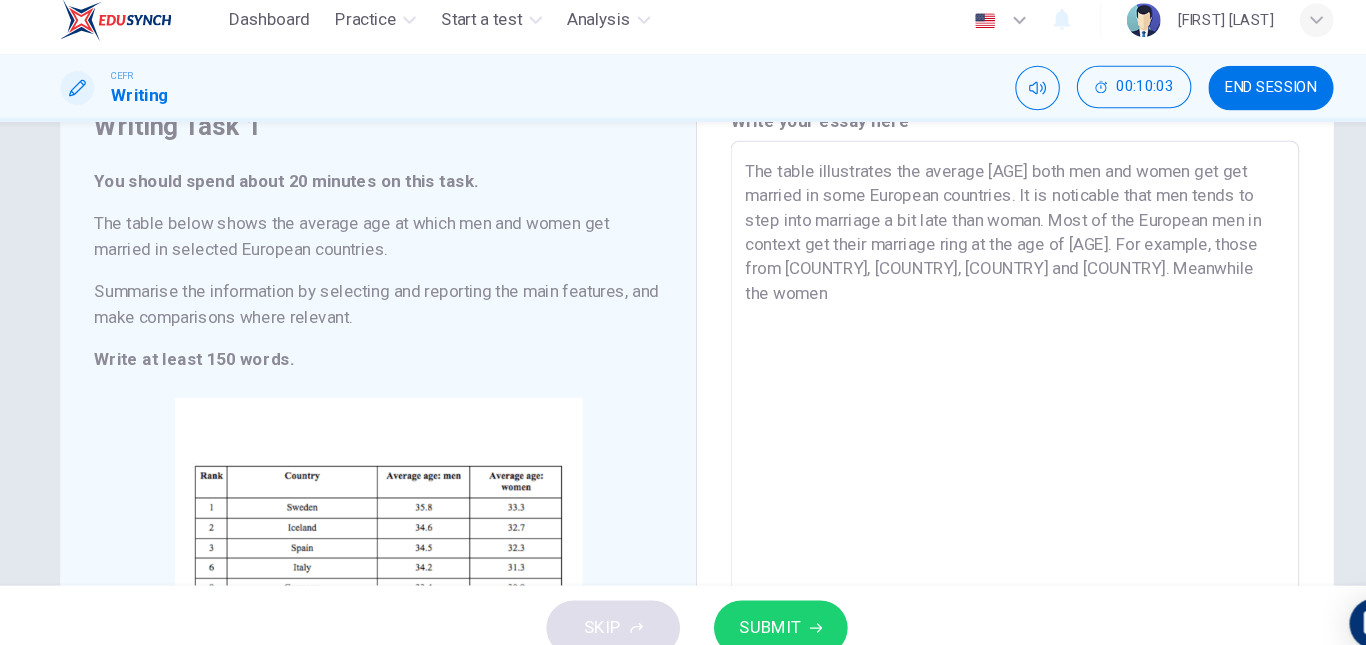 click on "The table illustrates the average [AGE] both men and women get get married in some European countries. It is noticable that men tends to step into marriage a bit late than woman. Most of the European men in context get their marriage ring at the age of [AGE]. For example, those from [COUNTRY], [COUNTRY], [COUNTRY] and [COUNTRY]. Meanwhile the women" at bounding box center (983, 442) 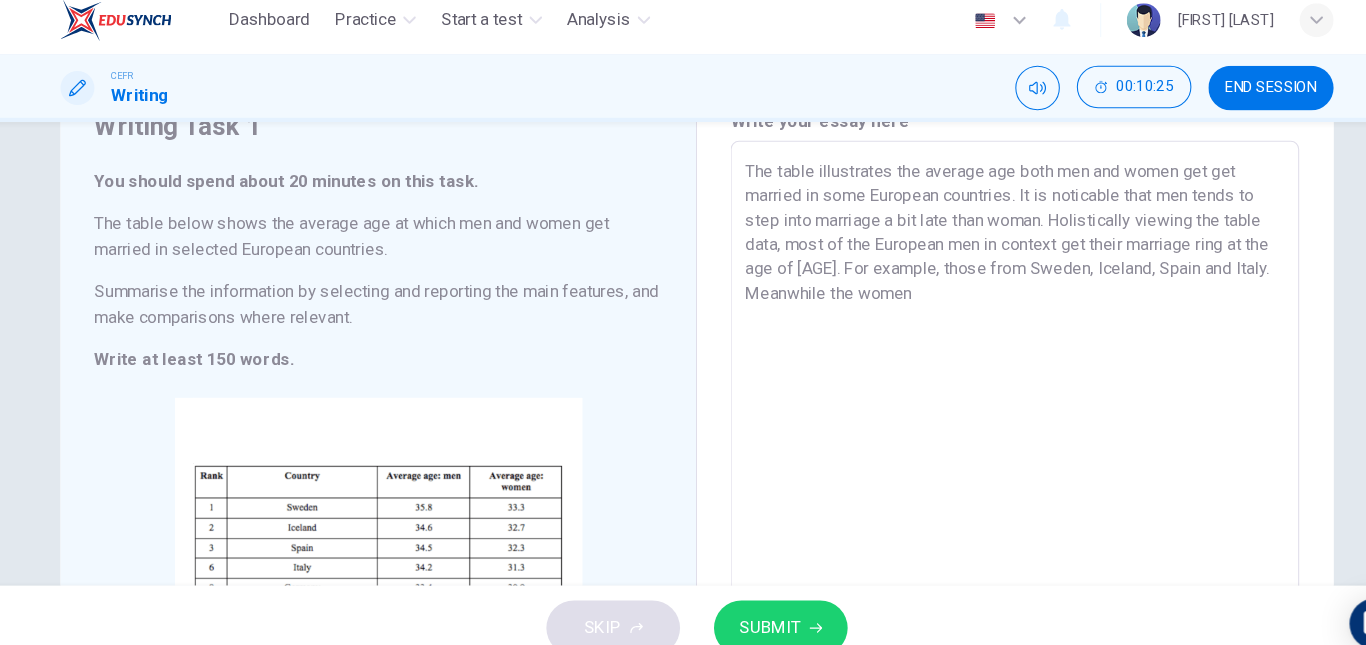 click on "The table illustrates the average age both men and women get get married in some European countries. It is noticable that men tends to step into marriage a bit late than woman. Holistically viewing the table data, most of the European men in context get their marriage ring at the age of [AGE]. For example, those from Sweden, Iceland, Spain and Italy. Meanwhile the women" at bounding box center (983, 442) 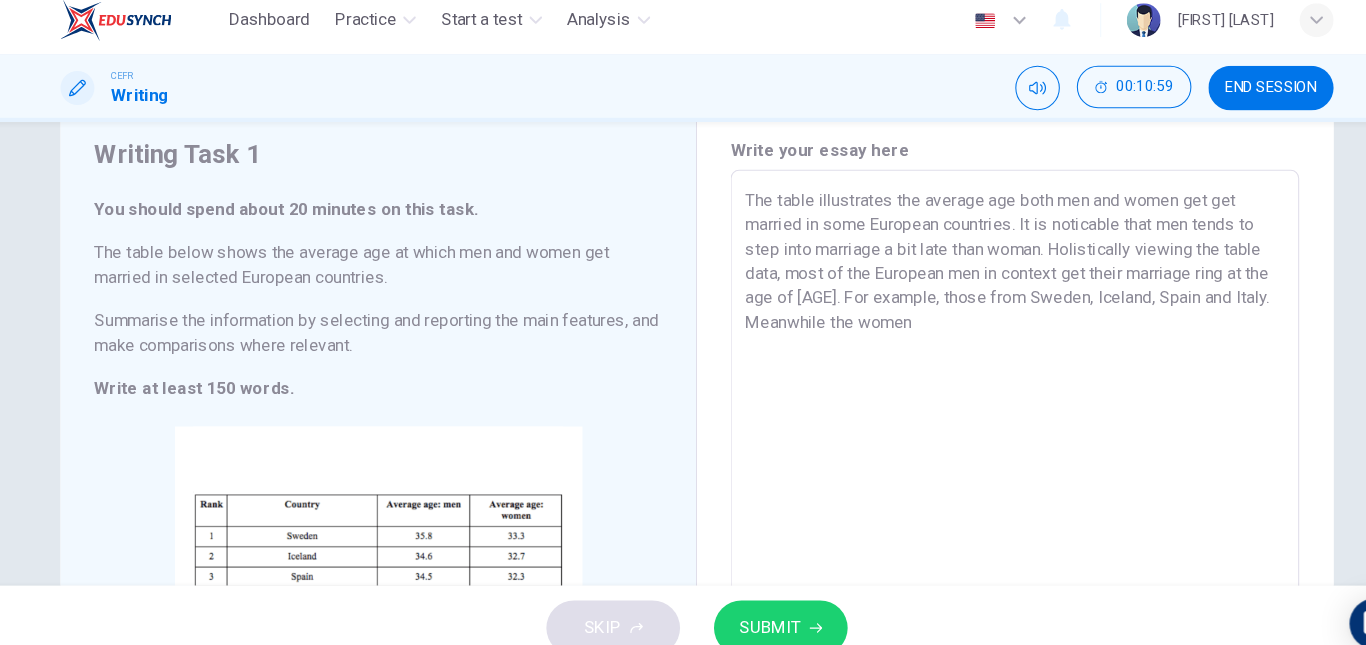 scroll, scrollTop: 188, scrollLeft: 0, axis: vertical 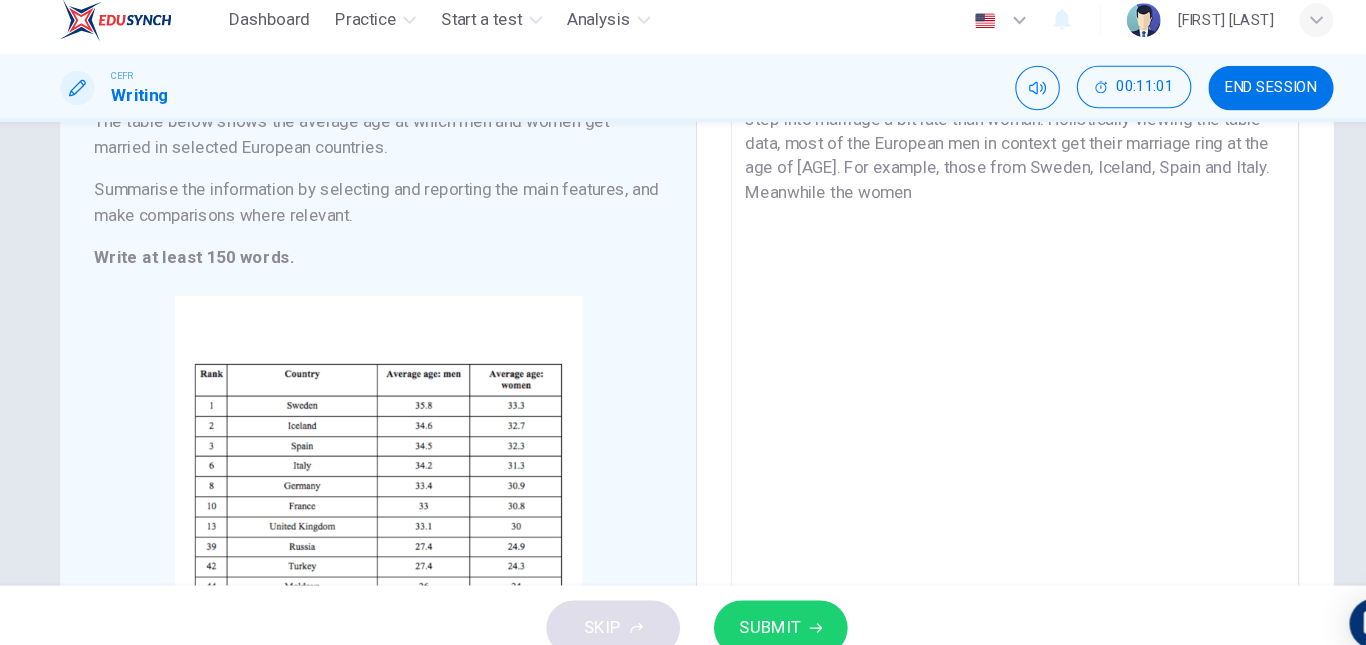 click on "The table illustrates the average age both men and women get get married in some European countries. It is noticable that men tends to step into marriage a bit late than woman. Holistically viewing the table data, most of the European men in context get their marriage ring at the age of [AGE]. For example, those from Sweden, Iceland, Spain and Italy. Meanwhile the women" at bounding box center [983, 346] 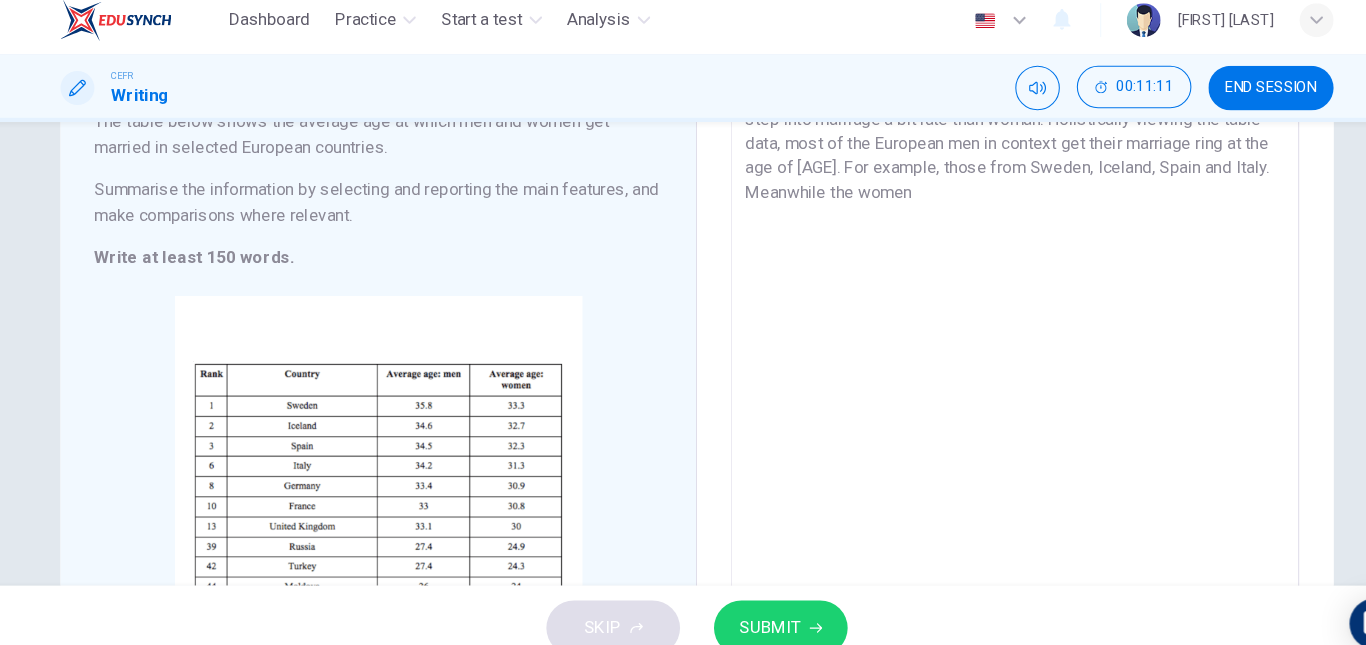 click on "The table illustrates the average age both men and women get get married in some European countries. It is noticable that men tends to step into marriage a bit late than woman. Holistically viewing the table data, most of the European men in context get their marriage ring at the age of [AGE]. For example, those from Sweden, Iceland, Spain and Italy. Meanwhile the women" at bounding box center (983, 346) 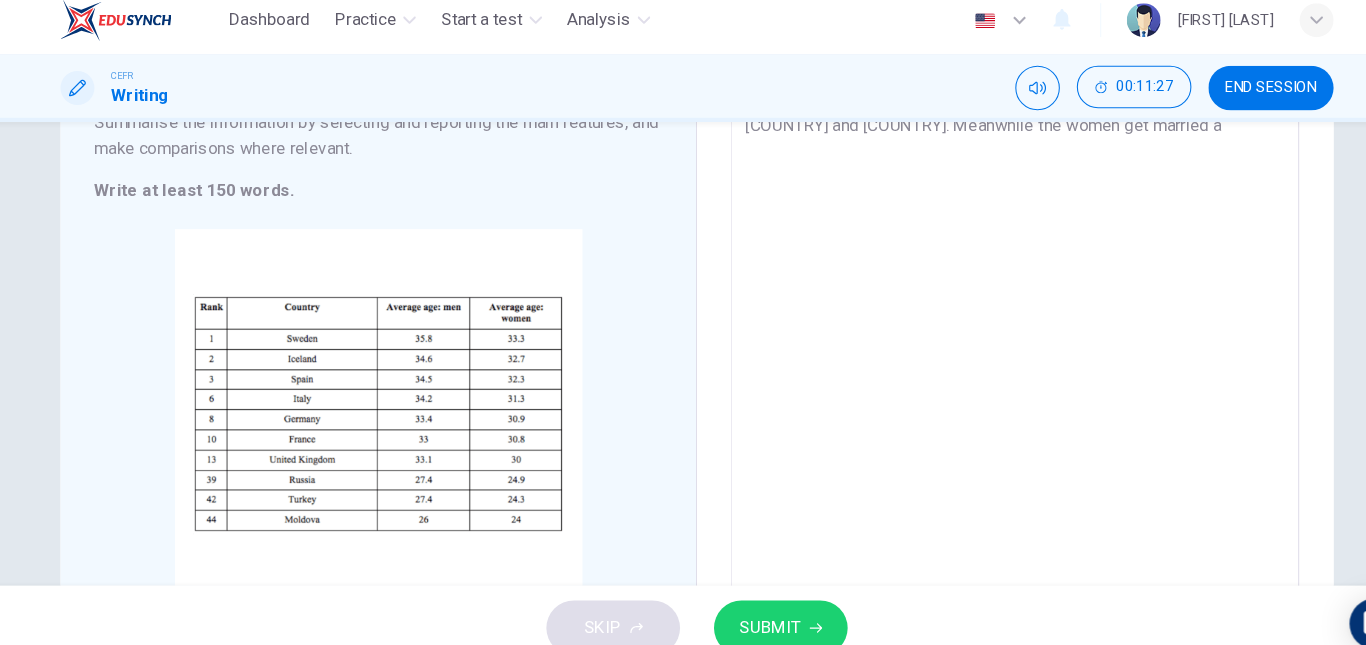 scroll, scrollTop: 243, scrollLeft: 0, axis: vertical 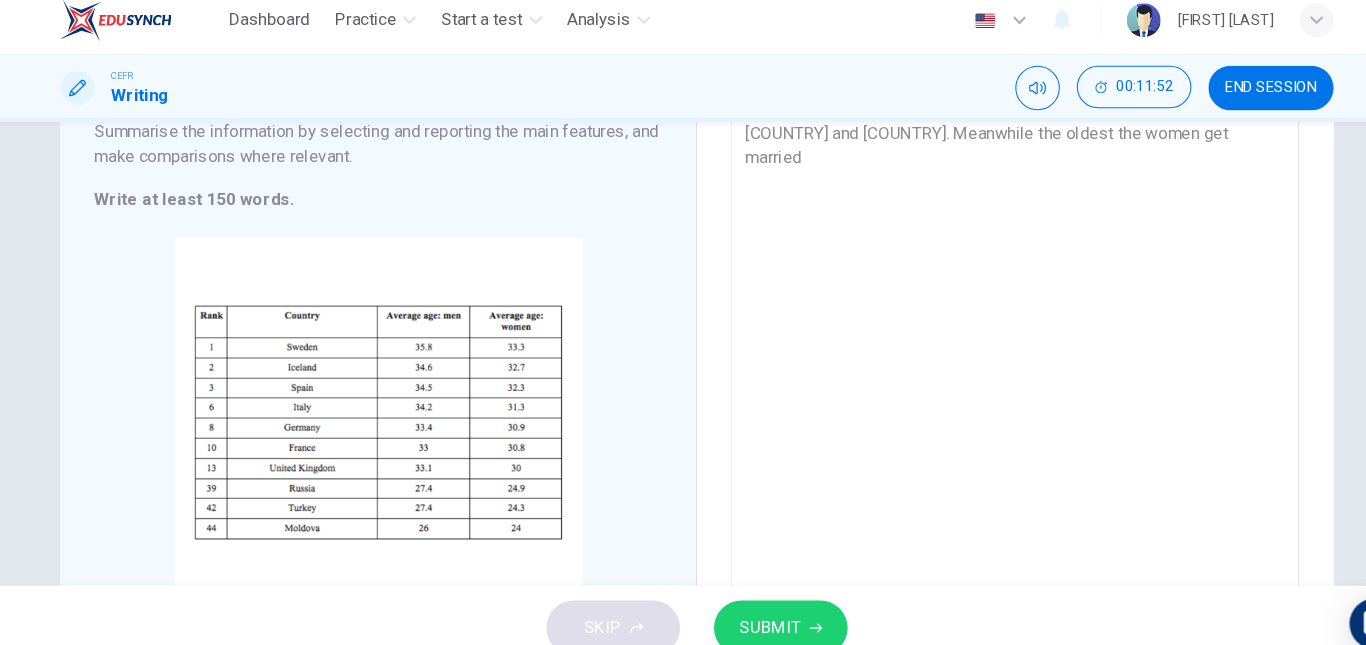 click on "The table illustrates the average [AGE] both men and women get get married in some European countries. It is noticable that men tends to step into marriage a bit late than woman. Holistically viewing the table data, most of the European men in context get their marriage ring at the age of [AGE]. For example, those from [COUNTRY], [COUNTRY], [COUNTRY] and [COUNTRY]. Meanwhile the oldest the women get married" at bounding box center (983, 291) 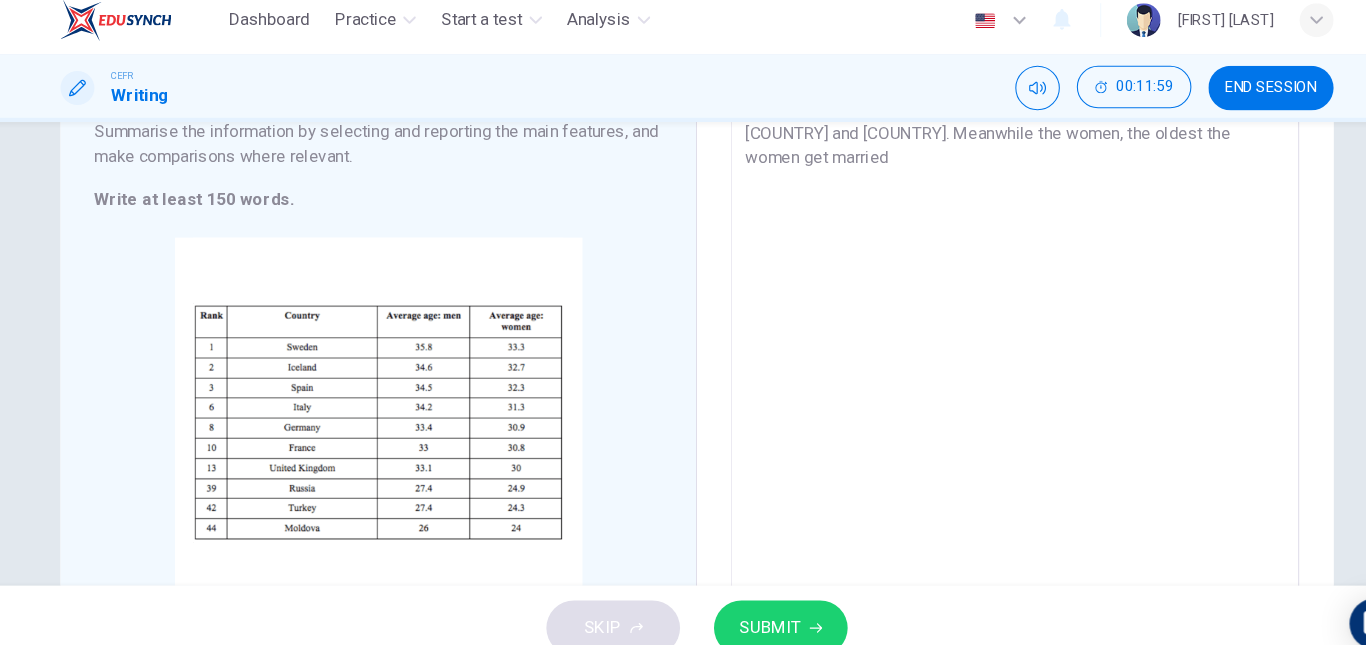 click on "The table illustrates the average age both men and women get get married in some European countries. It is noticable that men tends to step into marriage a bit late than woman. Holistically viewing the table data, most of the European men in context get their marriage ring at the age of [AGE]. For example, those from [COUNTRY], [COUNTRY], [COUNTRY] and [COUNTRY]. Meanwhile the women, the oldest the women get married" at bounding box center (983, 291) 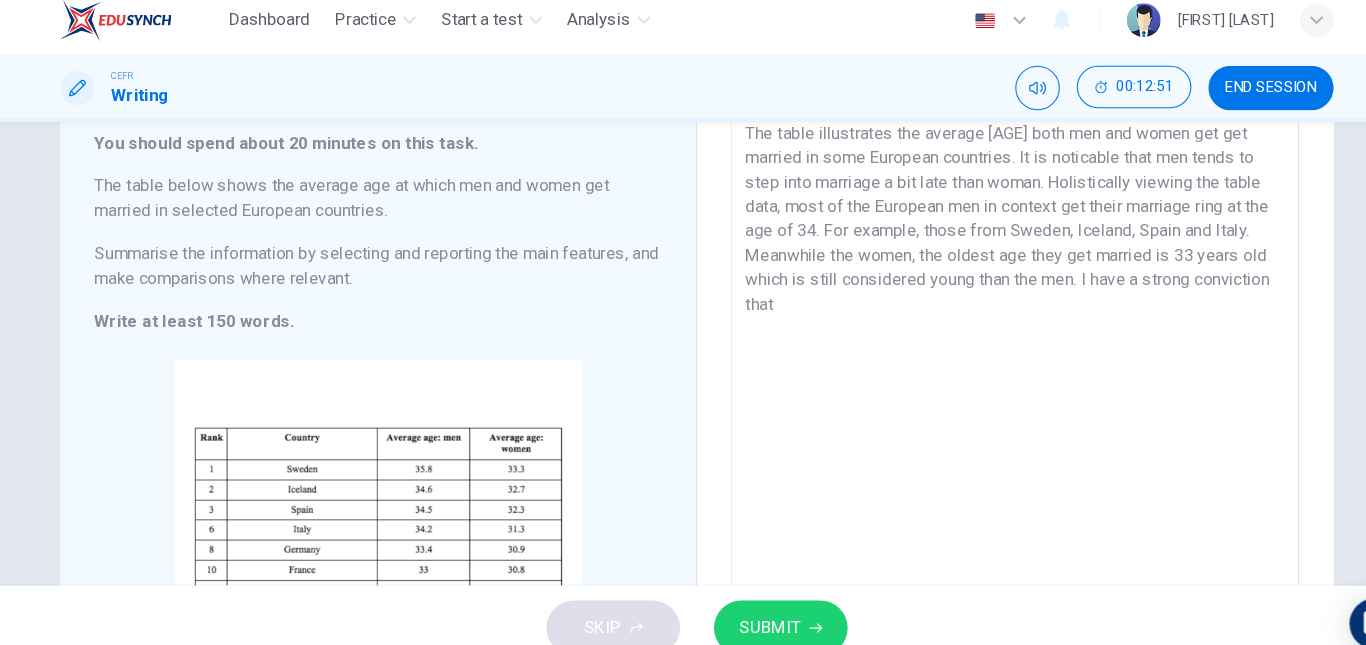 scroll, scrollTop: 126, scrollLeft: 0, axis: vertical 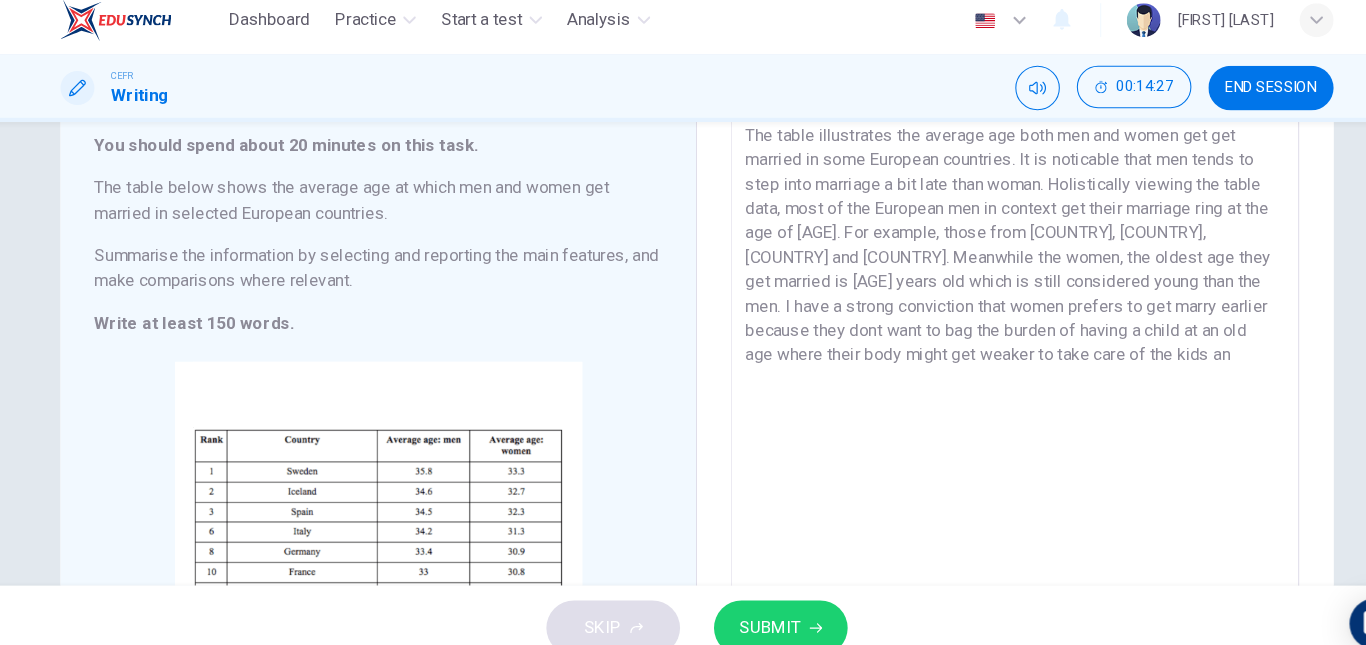 click on "The table illustrates the average age both men and women get get married in some European countries. It is noticable that men tends to step into marriage a bit late than woman. Holistically viewing the table data, most of the European men in context get their marriage ring at the age of [AGE]. For example, those from [COUNTRY], [COUNTRY], [COUNTRY] and [COUNTRY]. Meanwhile the women, the oldest age they get married is [AGE] years old which is still considered young than the men. I have a strong conviction that women prefers to get marry earlier because they dont want to bag the burden of having a child at an old age where their body might get weaker to take care of the kids an" at bounding box center [983, 408] 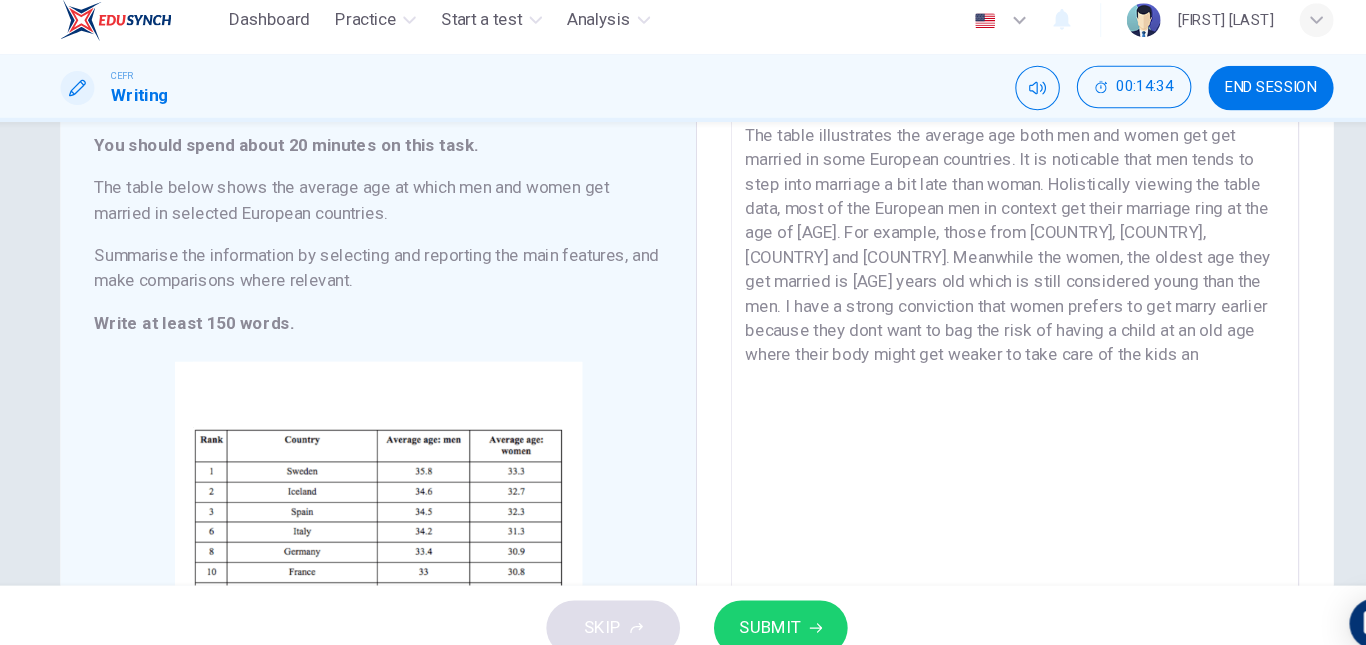 click on "The table illustrates the average age both men and women get get married in some European countries. It is noticable that men tends to step into marriage a bit late than woman. Holistically viewing the table data, most of the European men in context get their marriage ring at the age of [AGE]. For example, those from [COUNTRY], [COUNTRY], [COUNTRY] and [COUNTRY]. Meanwhile the women, the oldest age they get married is [AGE] years old which is still considered young than the men. I have a strong conviction that women prefers to get marry earlier because they dont want to bag the risk of having a child at an old age where their body might get weaker to take care of the kids an" at bounding box center [983, 408] 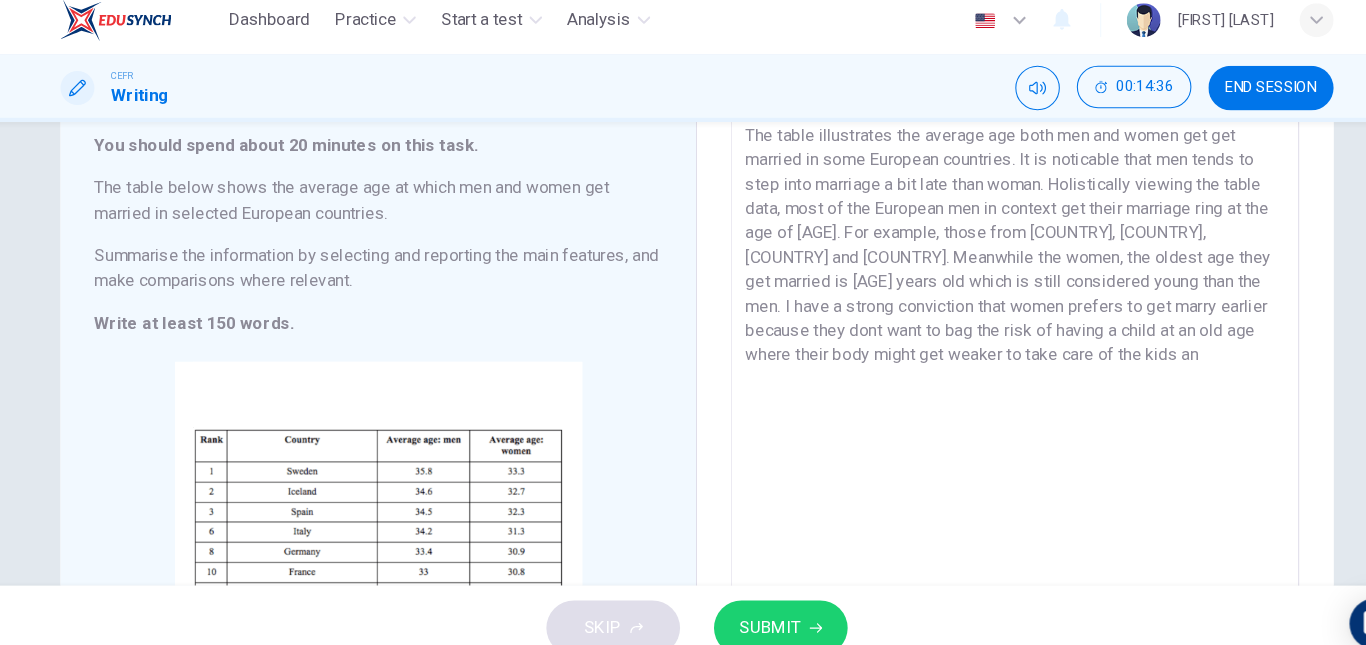 click on "The table illustrates the average age both men and women get get married in some European countries. It is noticable that men tends to step into marriage a bit late than woman. Holistically viewing the table data, most of the European men in context get their marriage ring at the age of [AGE]. For example, those from [COUNTRY], [COUNTRY], [COUNTRY] and [COUNTRY]. Meanwhile the women, the oldest age they get married is [AGE] years old which is still considered young than the men. I have a strong conviction that women prefers to get marry earlier because they dont want to bag the risk of having a child at an old age where their body might get weaker to take care of the kids an" at bounding box center (983, 408) 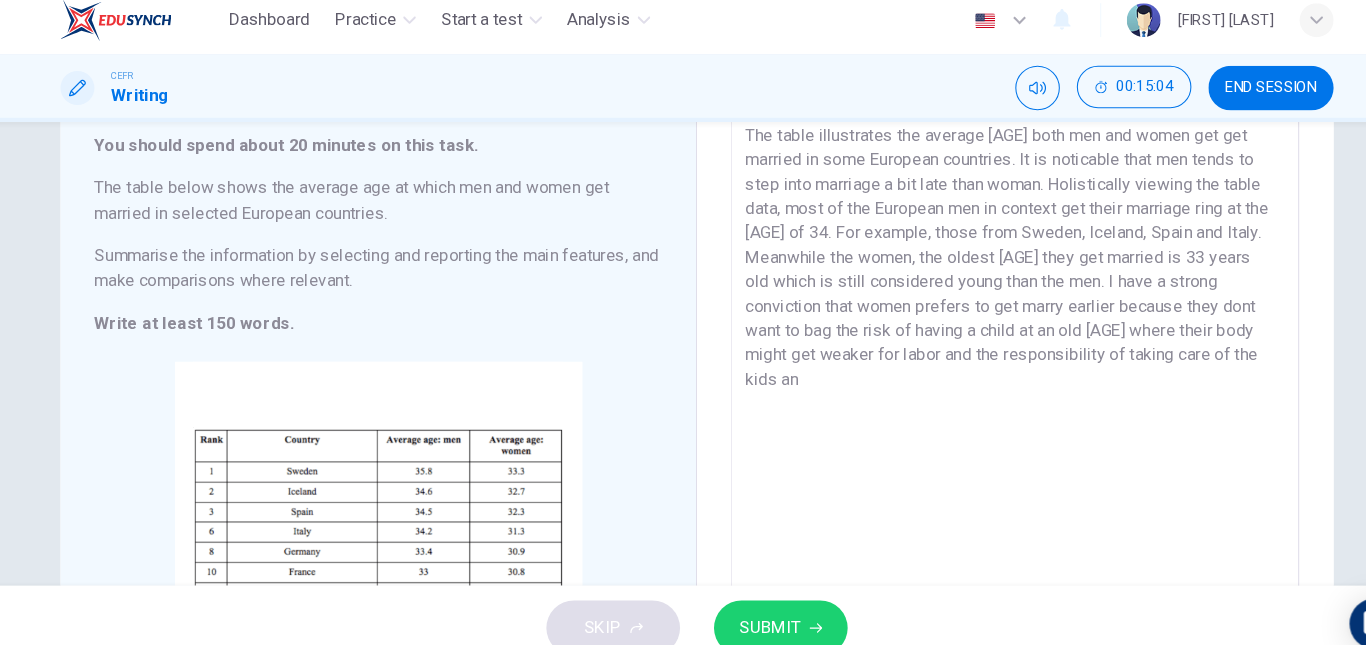 click on "The table illustrates the average [AGE] both men and women get get married in some European countries. It is noticable that men tends to step into marriage a bit late than woman. Holistically viewing the table data, most of the European men in context get their marriage ring at the [AGE] of 34. For example, those from Sweden, Iceland, Spain and Italy. Meanwhile the women, the oldest [AGE] they get married is 33 years old which is still considered young than the men. I have a strong conviction that women prefers to get marry earlier because they dont want to bag the risk of having a child at an old [AGE] where their body might get weaker for labor and the responsibility of taking care of the kids an" at bounding box center (983, 408) 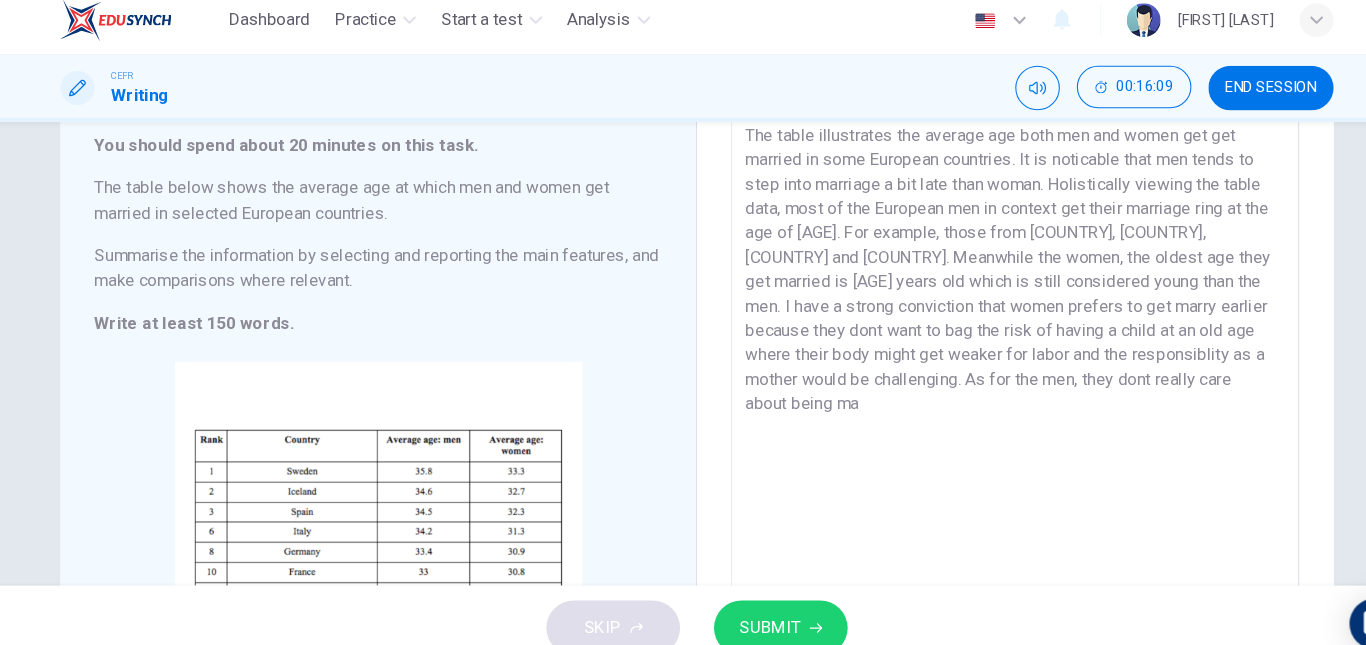 click on "The table illustrates the average age both men and women get get married in some European countries. It is noticable that men tends to step into marriage a bit late than woman. Holistically viewing the table data, most of the European men in context get their marriage ring at the age of [AGE]. For example, those from [COUNTRY], [COUNTRY], [COUNTRY] and [COUNTRY]. Meanwhile the women, the oldest age they get married is [AGE] years old which is still considered young than the men. I have a strong conviction that women prefers to get marry earlier because they dont want to bag the risk of having a child at an old age where their body might get weaker for labor and the responsiblity as a mother would be challenging. As for the men, they dont really care about being ma" at bounding box center (983, 408) 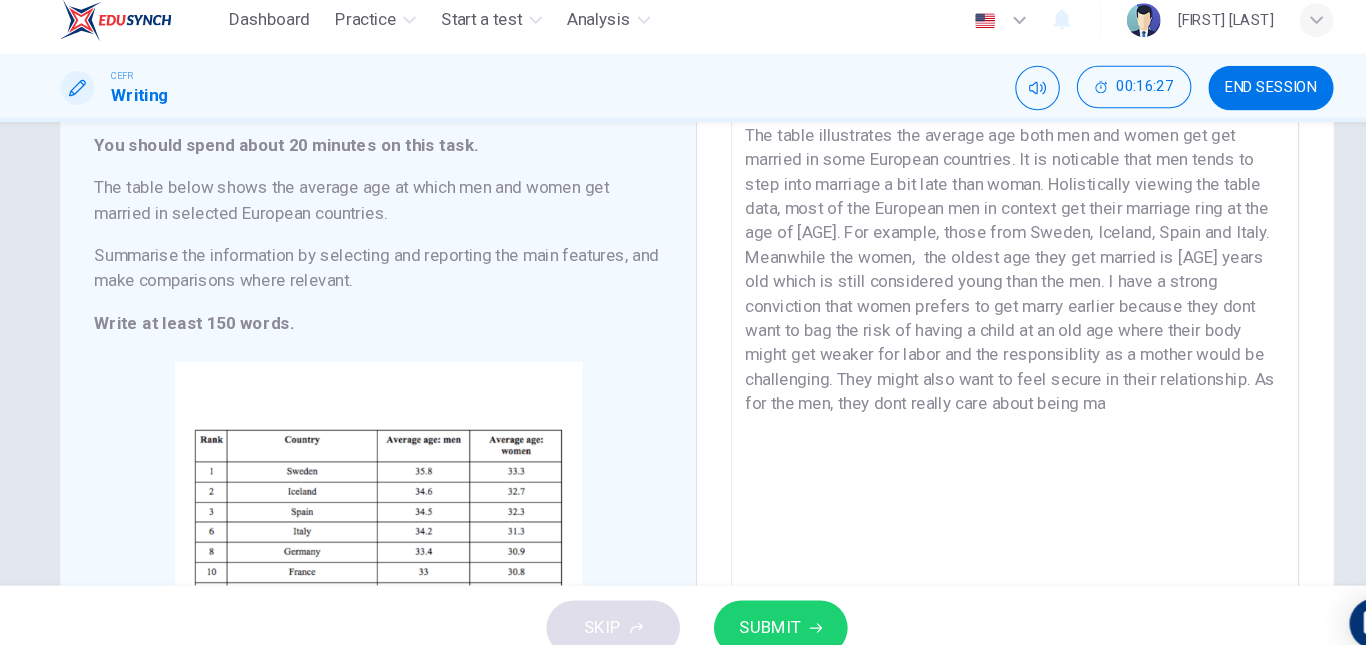 click on "The table illustrates the average age both men and women get get married in some European countries. It is noticable that men tends to step into marriage a bit late than woman. Holistically viewing the table data, most of the European men in context get their marriage ring at the age of [AGE]. For example, those from Sweden, Iceland, Spain and Italy. Meanwhile the women,  the oldest age they get married is [AGE] years old which is still considered young than the men. I have a strong conviction that women prefers to get marry earlier because they dont want to bag the risk of having a child at an old age where their body might get weaker for labor and the responsiblity as a mother would be challenging. They might also want to feel secure in their relationship. As for the men, they dont really care about being ma" at bounding box center [983, 408] 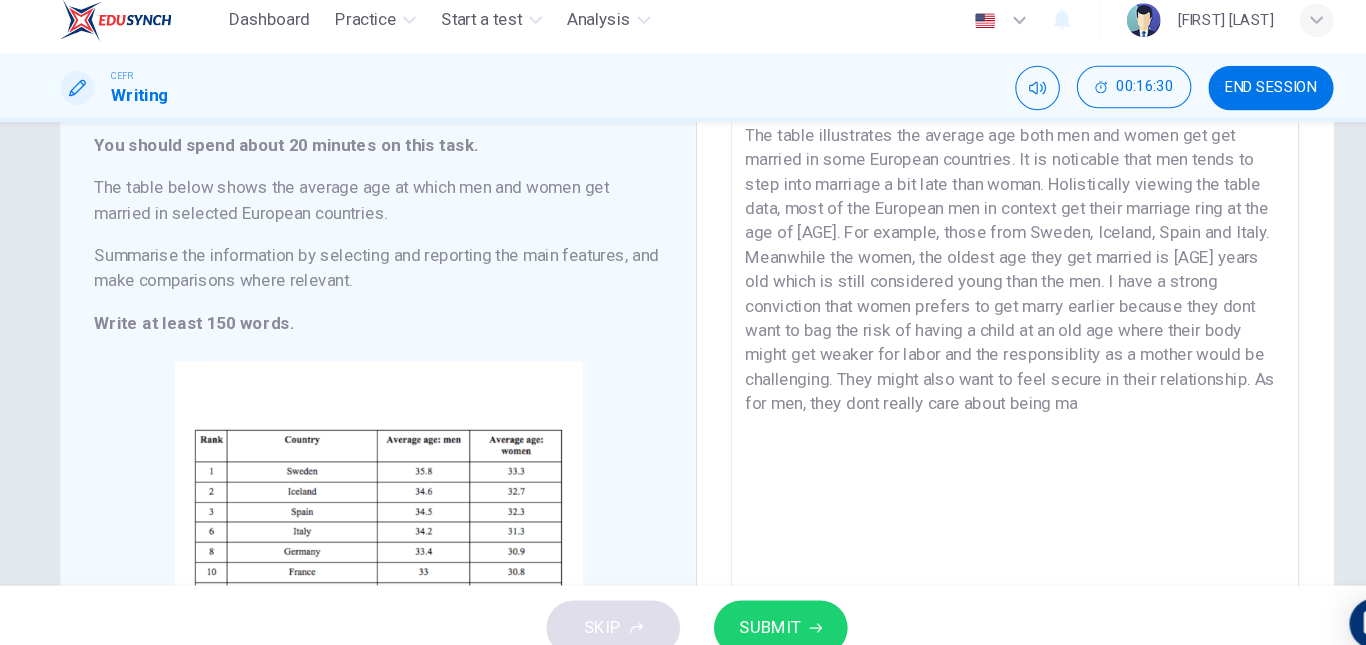 click on "The table illustrates the average age both men and women get get married in some European countries. It is noticable that men tends to step into marriage a bit late than woman. Holistically viewing the table data, most of the European men in context get their marriage ring at the age of [AGE]. For example, those from Sweden, Iceland, Spain and Italy. Meanwhile the women, the oldest age they get married is [AGE] years old which is still considered young than the men. I have a strong conviction that women prefers to get marry earlier because they dont want to bag the risk of having a child at an old age where their body might get weaker for labor and the responsiblity as a mother would be challenging. They might also want to feel secure in their relationship. As for men, they dont really care about being ma" at bounding box center [983, 408] 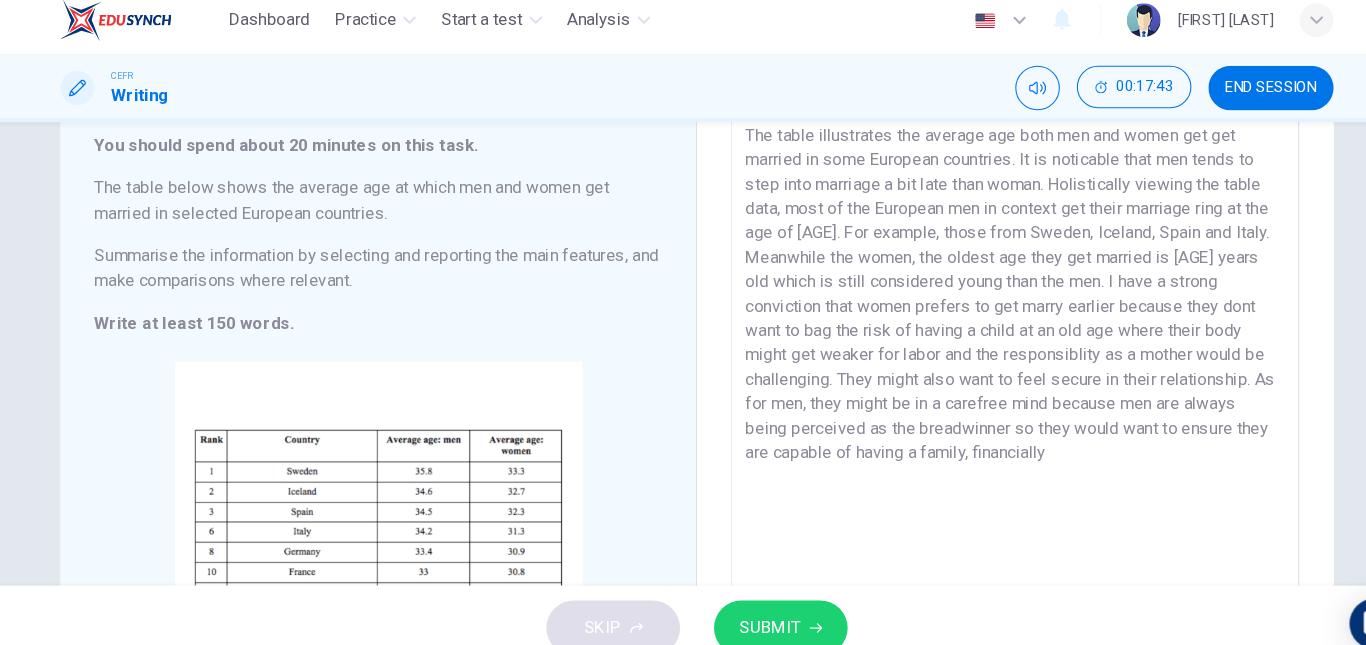 click on "The table illustrates the average age both men and women get get married in some European countries. It is noticable that men tends to step into marriage a bit late than woman. Holistically viewing the table data, most of the European men in context get their marriage ring at the age of [AGE]. For example, those from Sweden, Iceland, Spain and Italy. Meanwhile the women, the oldest age they get married is [AGE] years old which is still considered young than the men. I have a strong conviction that women prefers to get marry earlier because they dont want to bag the risk of having a child at an old age where their body might get weaker for labor and the responsiblity as a mother would be challenging. They might also want to feel secure in their relationship. As for men, they might be in a carefree mind because men are always being perceived as the breadwinner so they would want to ensure they are capable of having a family, financially" at bounding box center [983, 408] 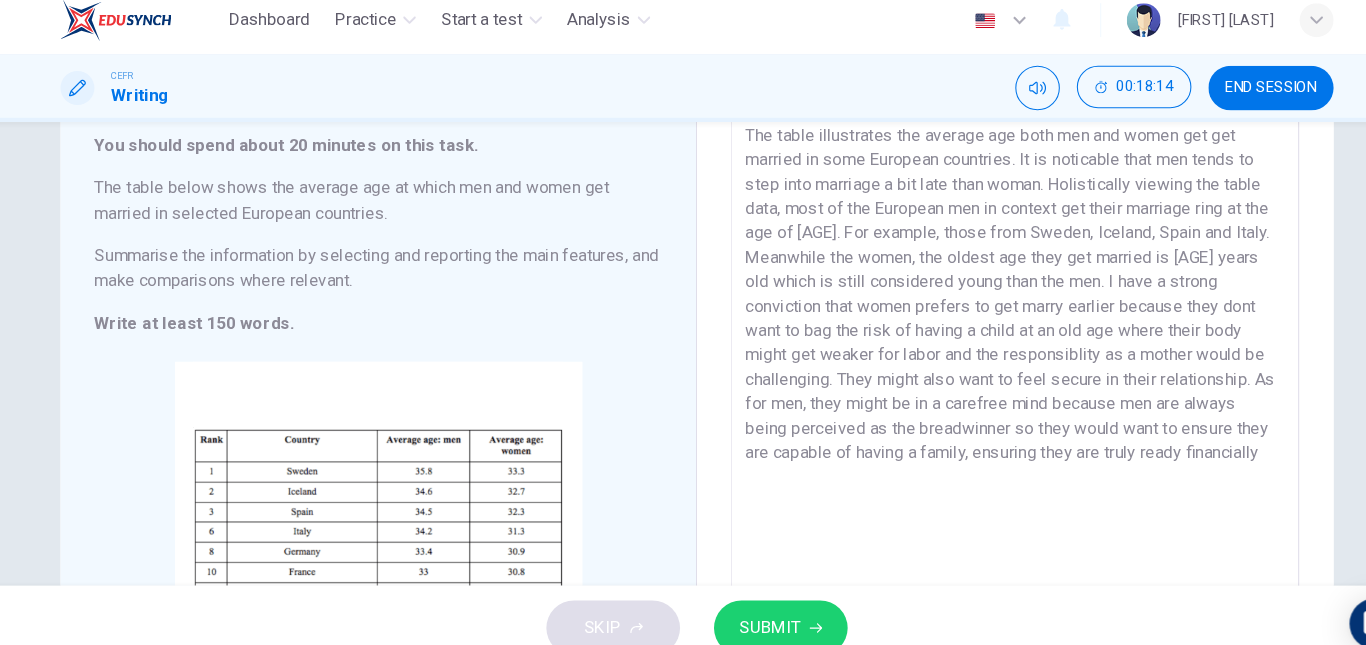 click on "The table illustrates the average age both men and women get get married in some European countries. It is noticable that men tends to step into marriage a bit late than woman. Holistically viewing the table data, most of the European men in context get their marriage ring at the age of [AGE]. For example, those from Sweden, Iceland, Spain and Italy. Meanwhile the women, the oldest age they get married is [AGE] years old which is still considered young than the men. I have a strong conviction that women prefers to get marry earlier because they dont want to bag the risk of having a child at an old age where their body might get weaker for labor and the responsiblity as a mother would be challenging. They might also want to feel secure in their relationship. As for men, they might be in a carefree mind because men are always being perceived as the breadwinner so they would want to ensure they are capable of having a family, ensuring they are truly ready financially" at bounding box center [983, 408] 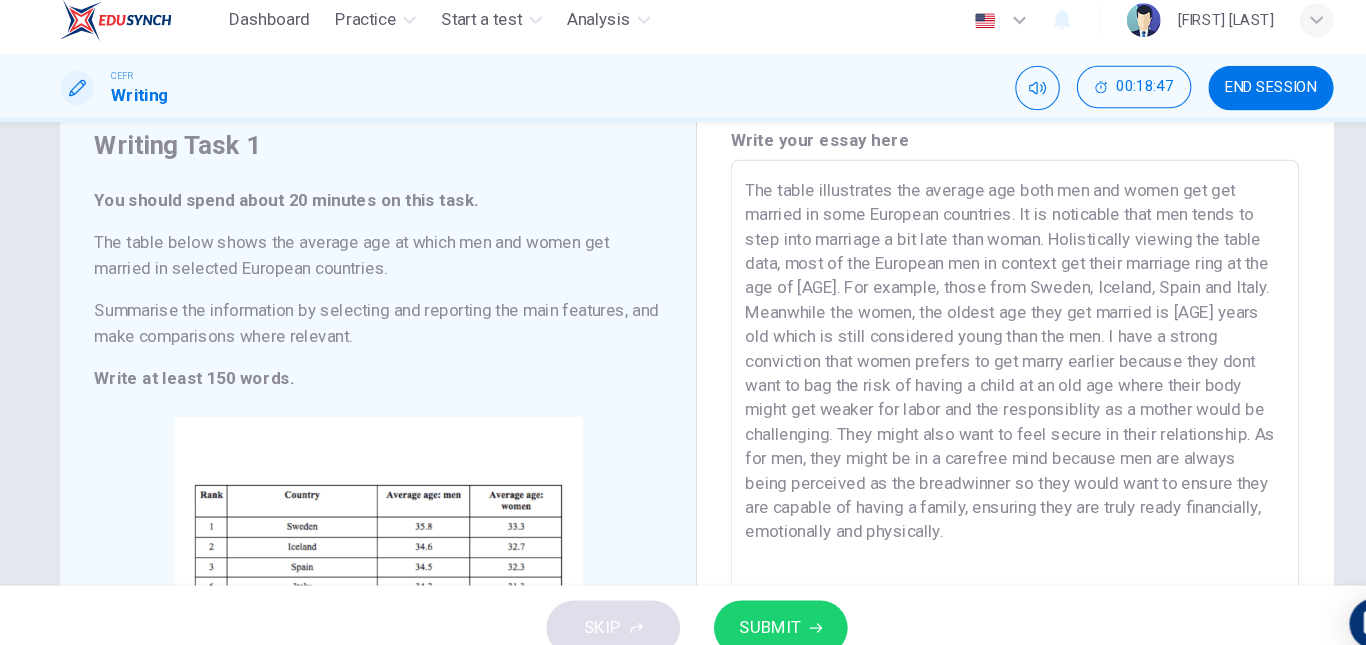 scroll, scrollTop: 74, scrollLeft: 0, axis: vertical 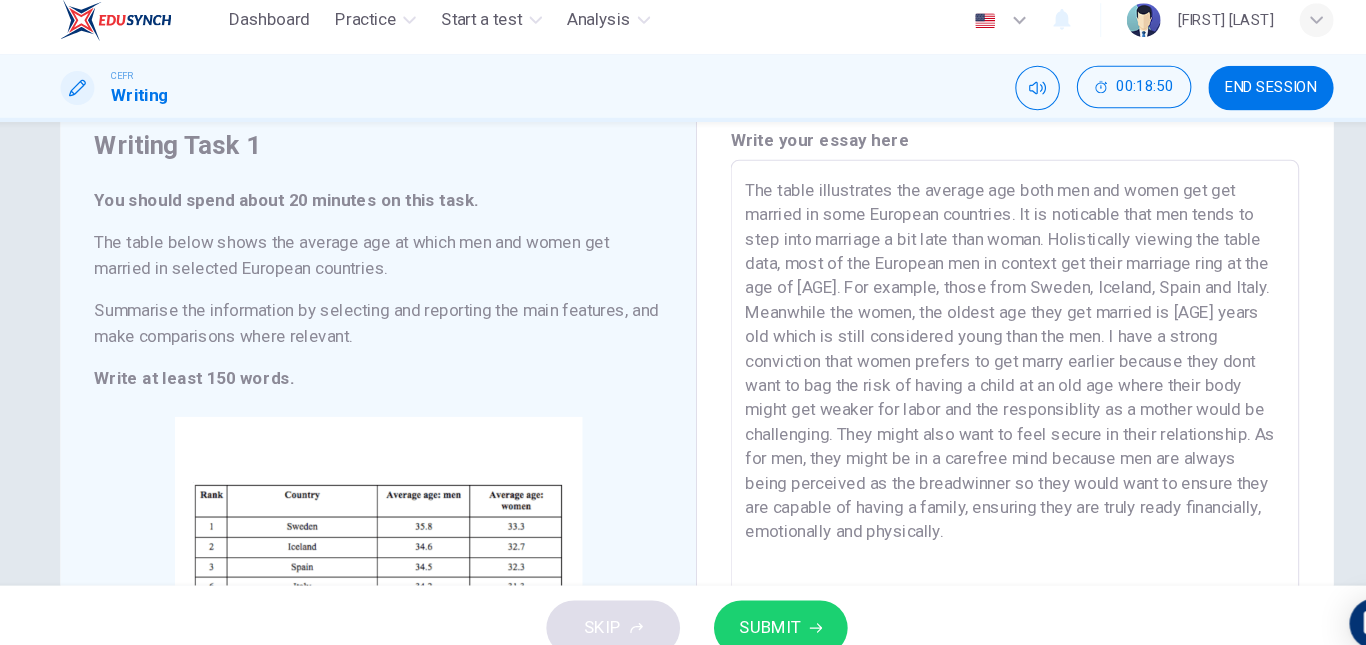 type on "The table illustrates the average age both men and women get get married in some European countries. It is noticable that men tends to step into marriage a bit late than woman. Holistically viewing the table data, most of the European men in context get their marriage ring at the age of [AGE]. For example, those from Sweden, Iceland, Spain and Italy. Meanwhile the women, the oldest age they get married is [AGE] years old which is still considered young than the men. I have a strong conviction that women prefers to get marry earlier because they dont want to bag the risk of having a child at an old age where their body might get weaker for labor and the responsiblity as a mother would be challenging. They might also want to feel secure in their relationship. As for men, they might be in a carefree mind because men are always being perceived as the breadwinner so they would want to ensure they are capable of having a family, ensuring they are truly ready financially, emotionally and physically." 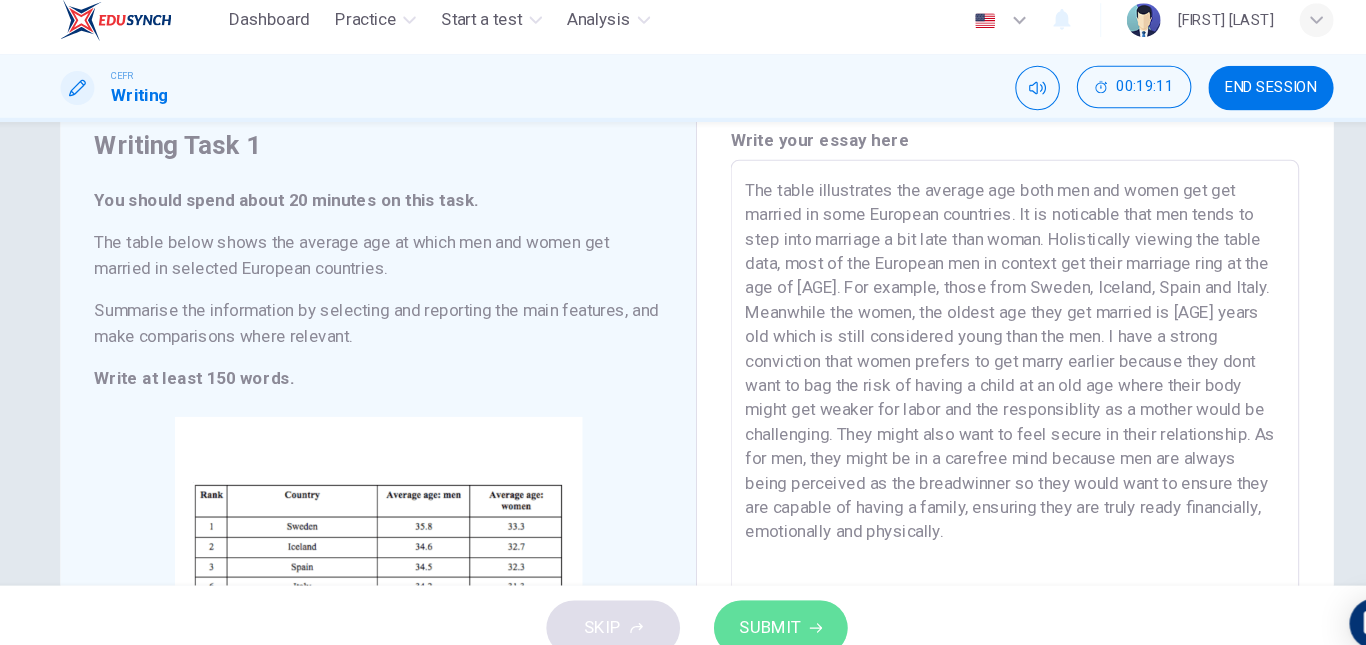 click on "SUBMIT" at bounding box center [752, 605] 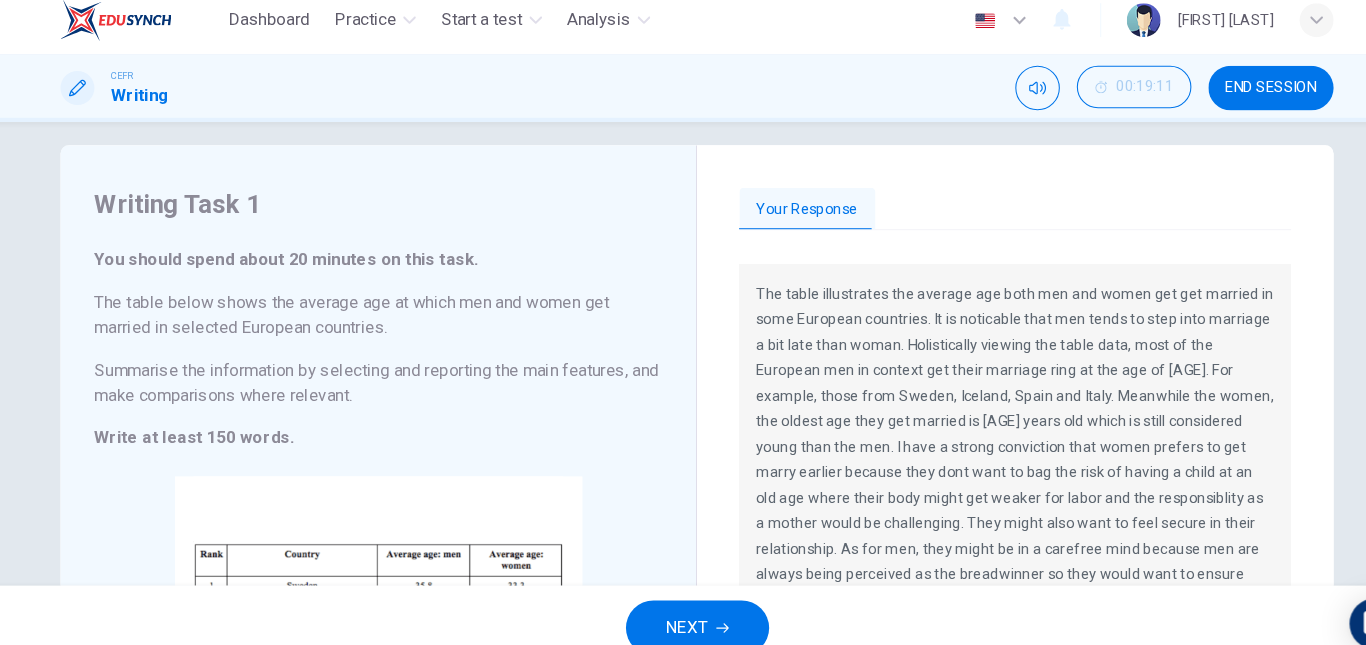 scroll, scrollTop: 0, scrollLeft: 0, axis: both 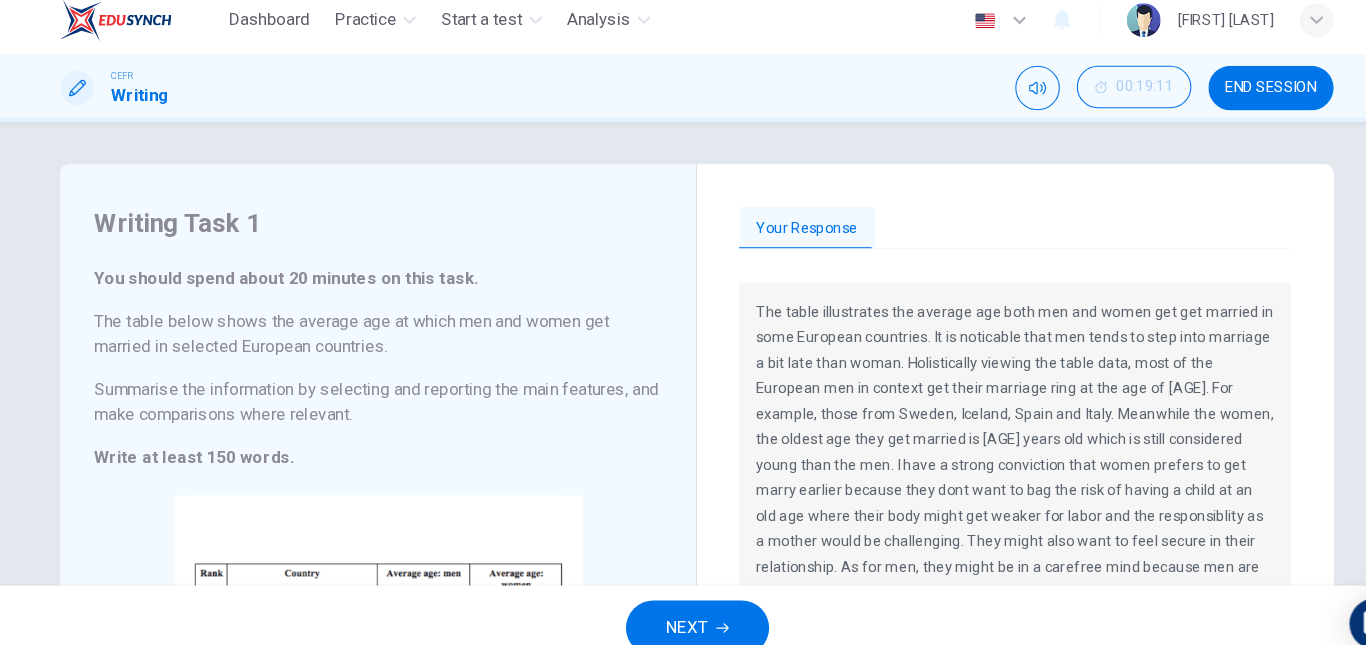 click on "Your Response" at bounding box center [983, 229] 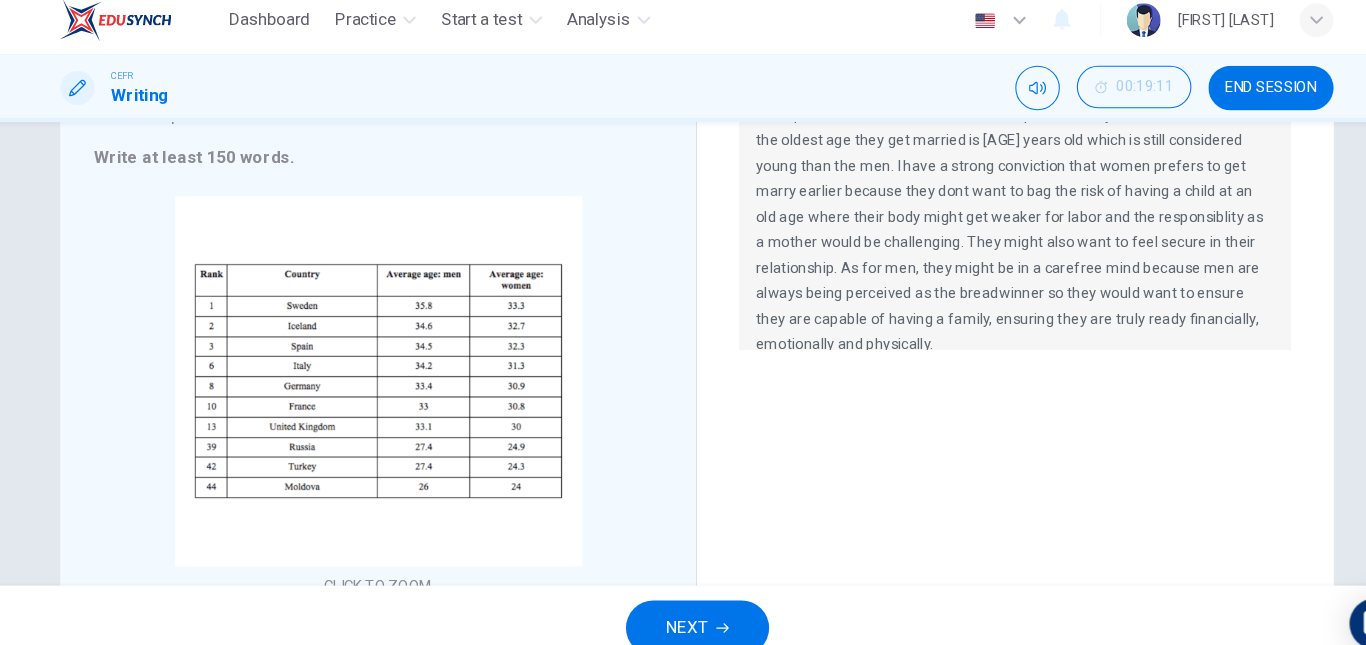 scroll, scrollTop: 281, scrollLeft: 0, axis: vertical 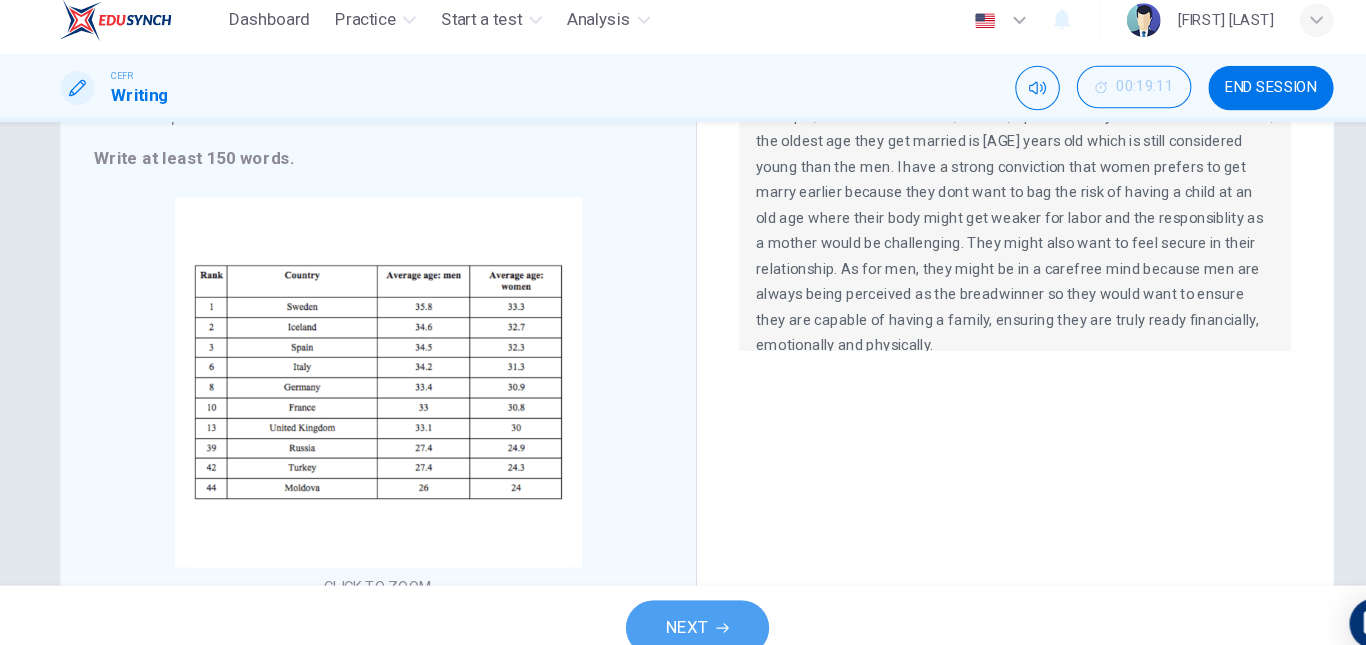 click on "NEXT" at bounding box center [673, 605] 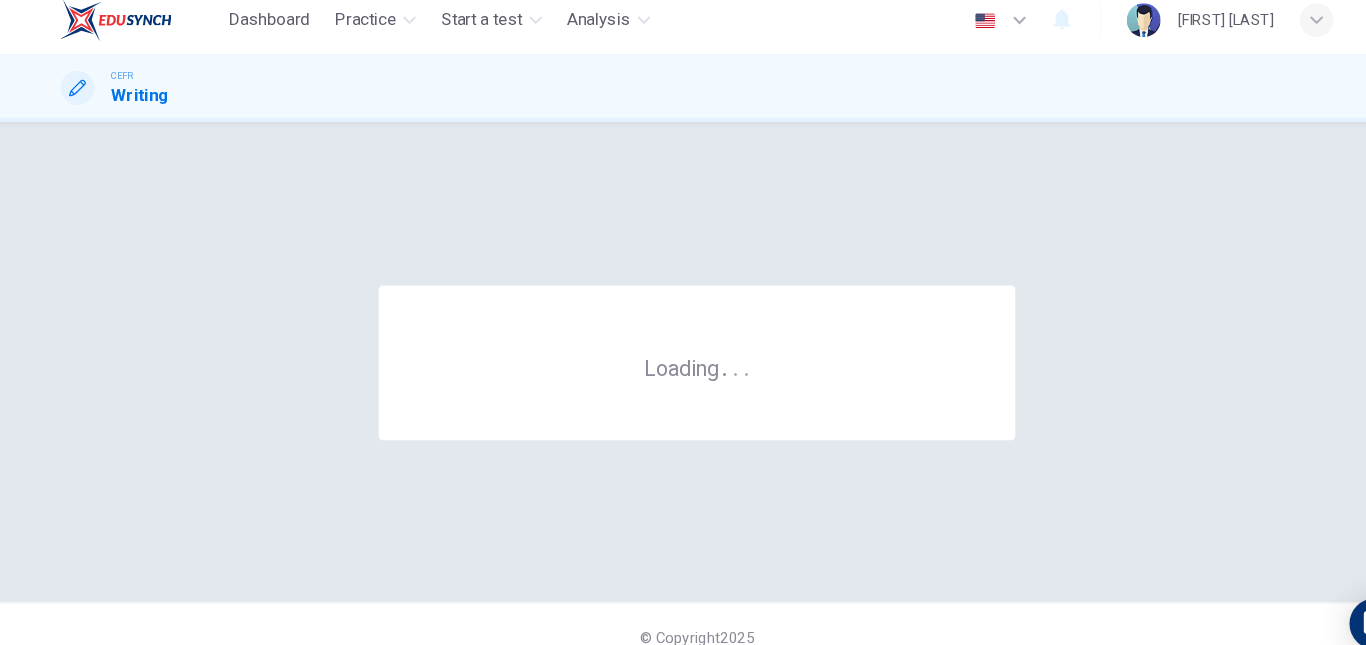 scroll, scrollTop: 0, scrollLeft: 0, axis: both 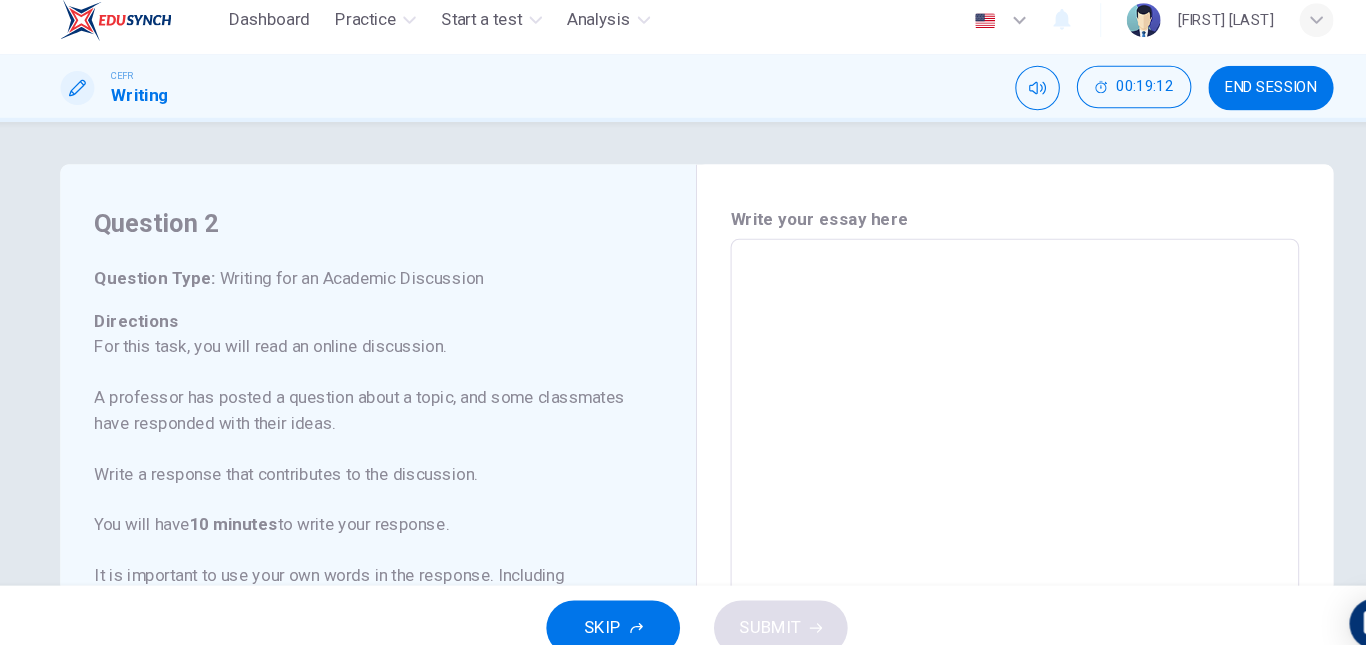 click on "For this task, you will read an online discussion. A professor has posted a question about a topic, and some classmates have responded with their ideas. Write a response that contributes to the discussion. You will have  10 minutes  to write your response.  It is important to use your own words in the response. Including memorized reasons or examples will result in a lower score." at bounding box center (370, 460) 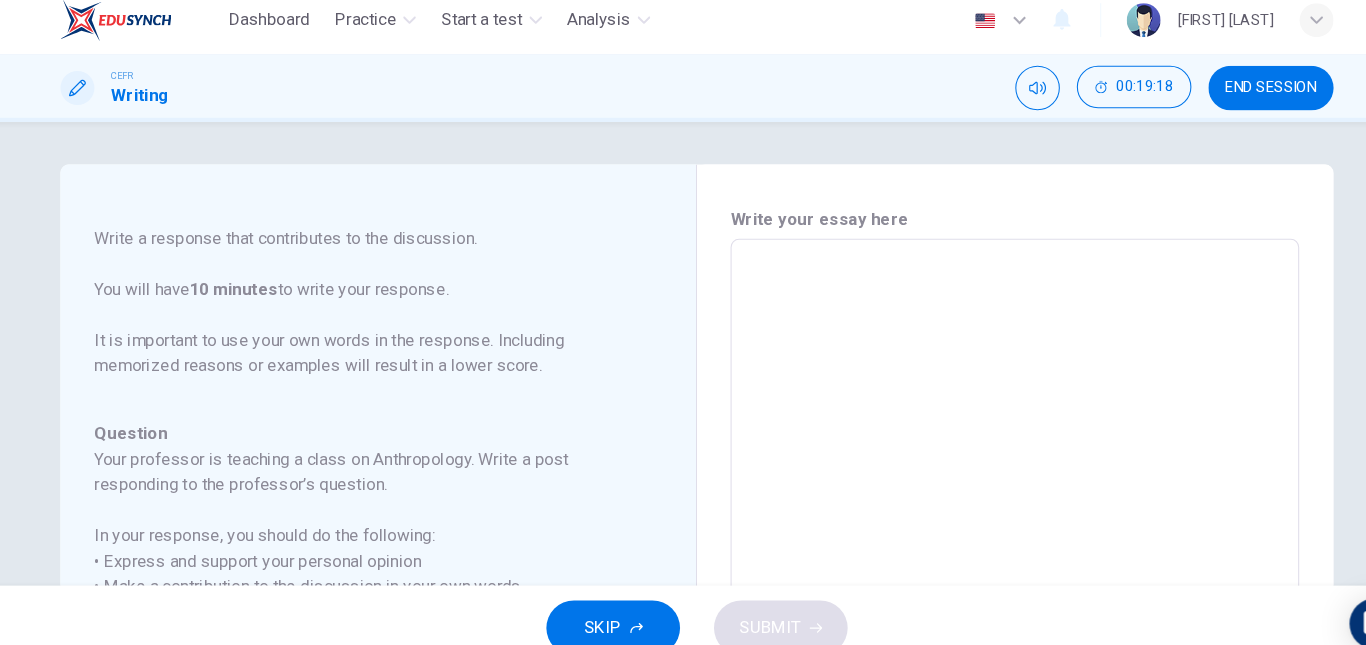 scroll, scrollTop: 246, scrollLeft: 0, axis: vertical 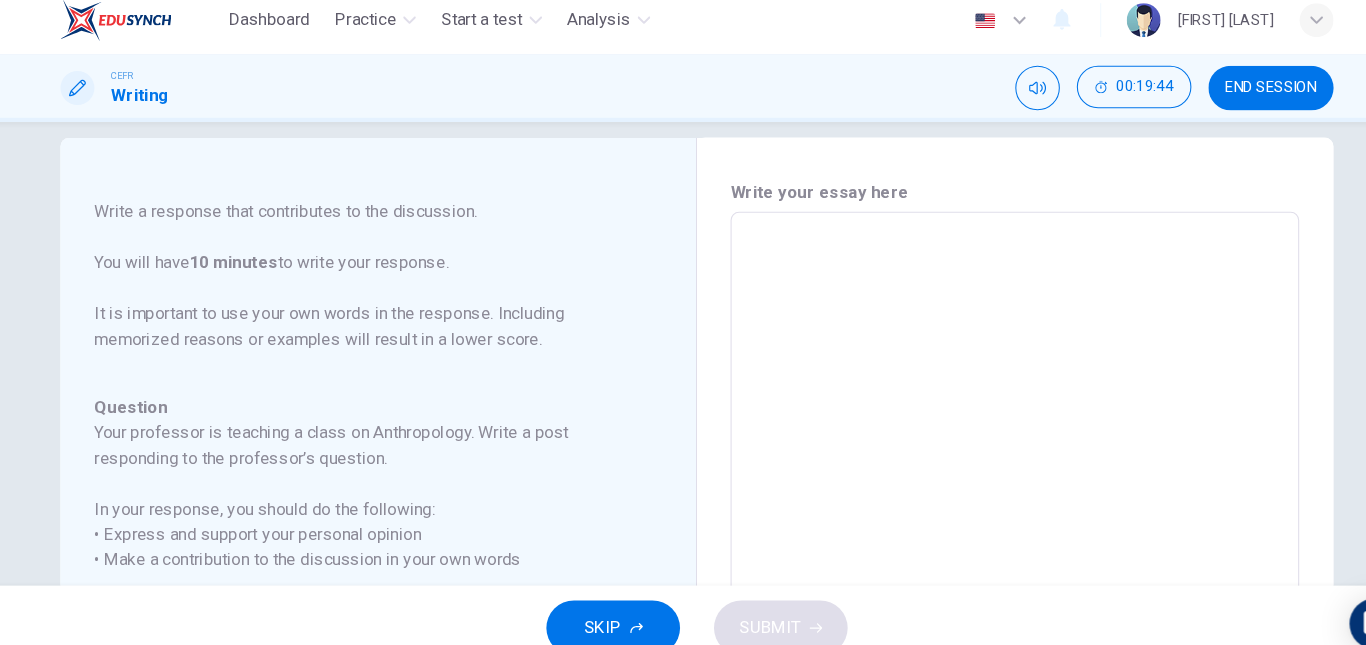 click at bounding box center [983, 547] 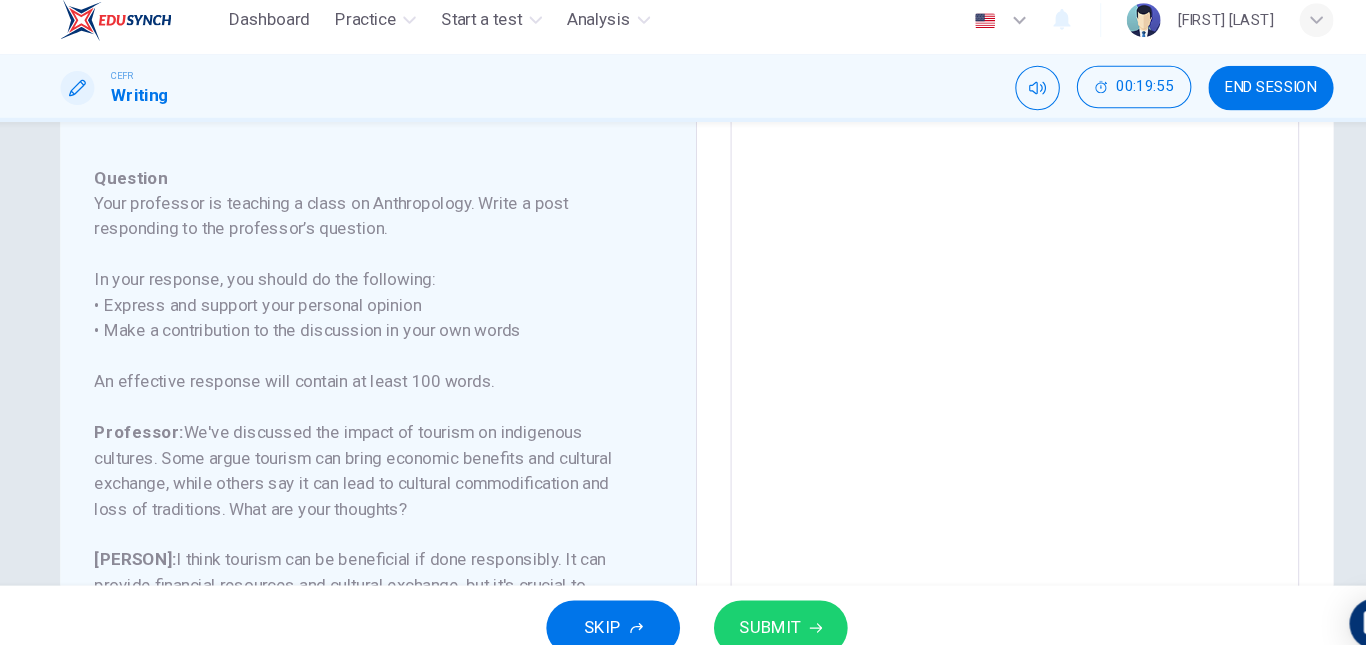 scroll, scrollTop: 239, scrollLeft: 0, axis: vertical 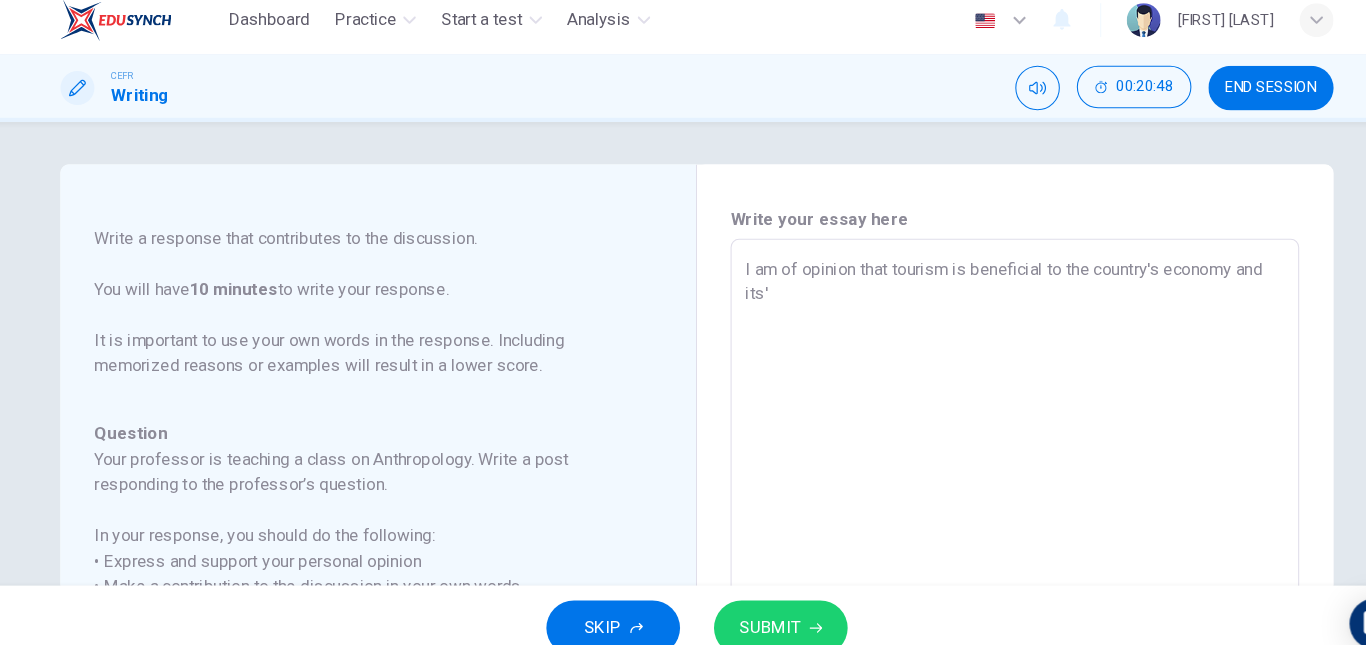 drag, startPoint x: 867, startPoint y: 299, endPoint x: 1031, endPoint y: 261, distance: 168.34488 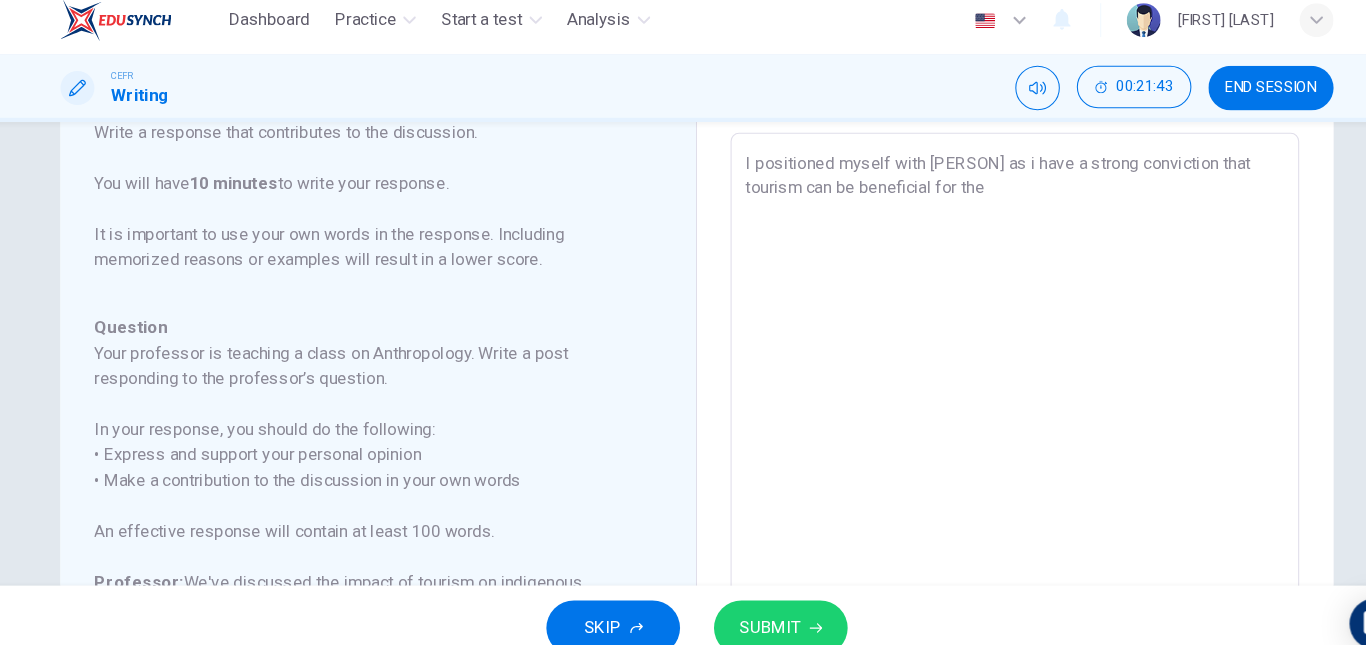 scroll, scrollTop: 98, scrollLeft: 0, axis: vertical 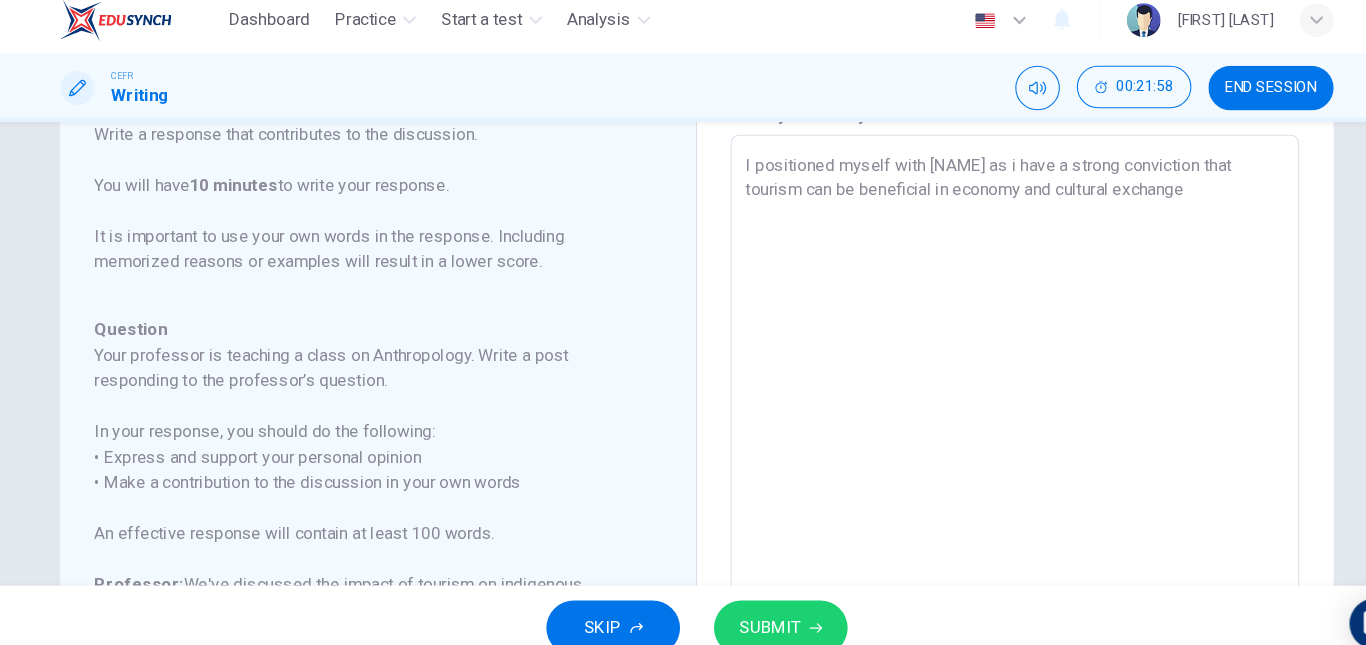 click on "I positioned myself with [NAME] as i have a strong conviction that tourism can be beneficial in economy and cultural exchange" at bounding box center [983, 474] 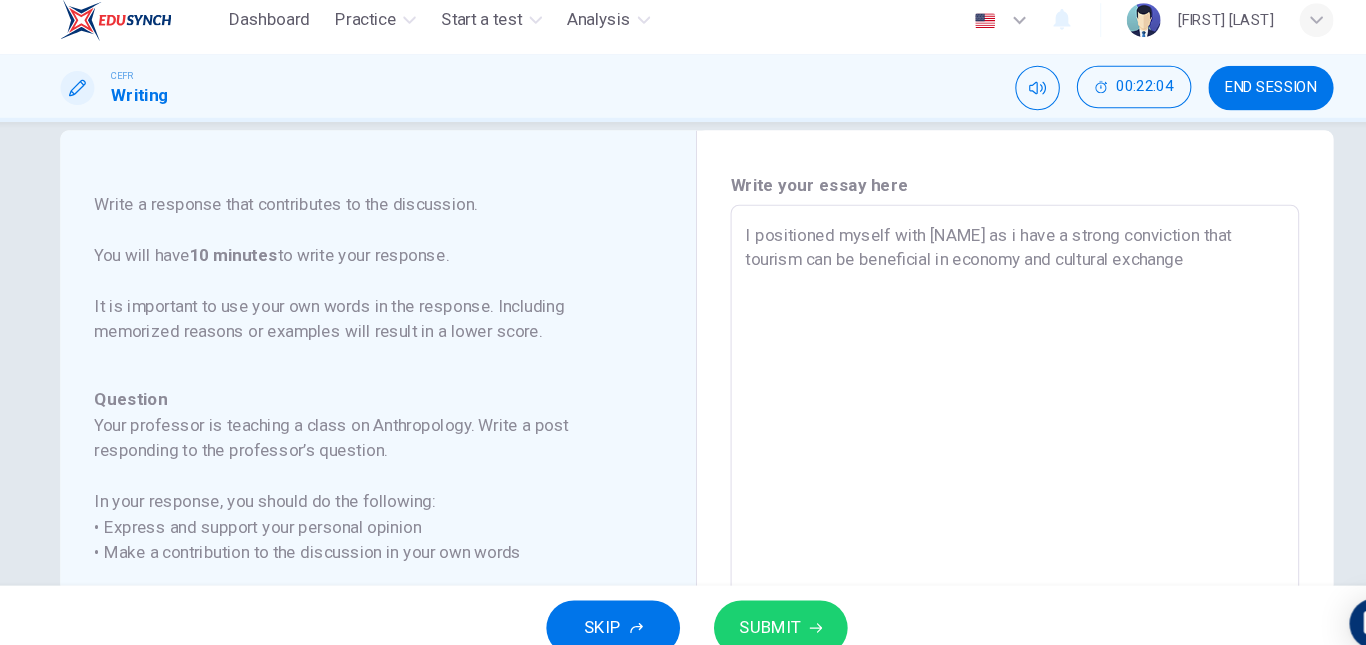 scroll, scrollTop: 31, scrollLeft: 0, axis: vertical 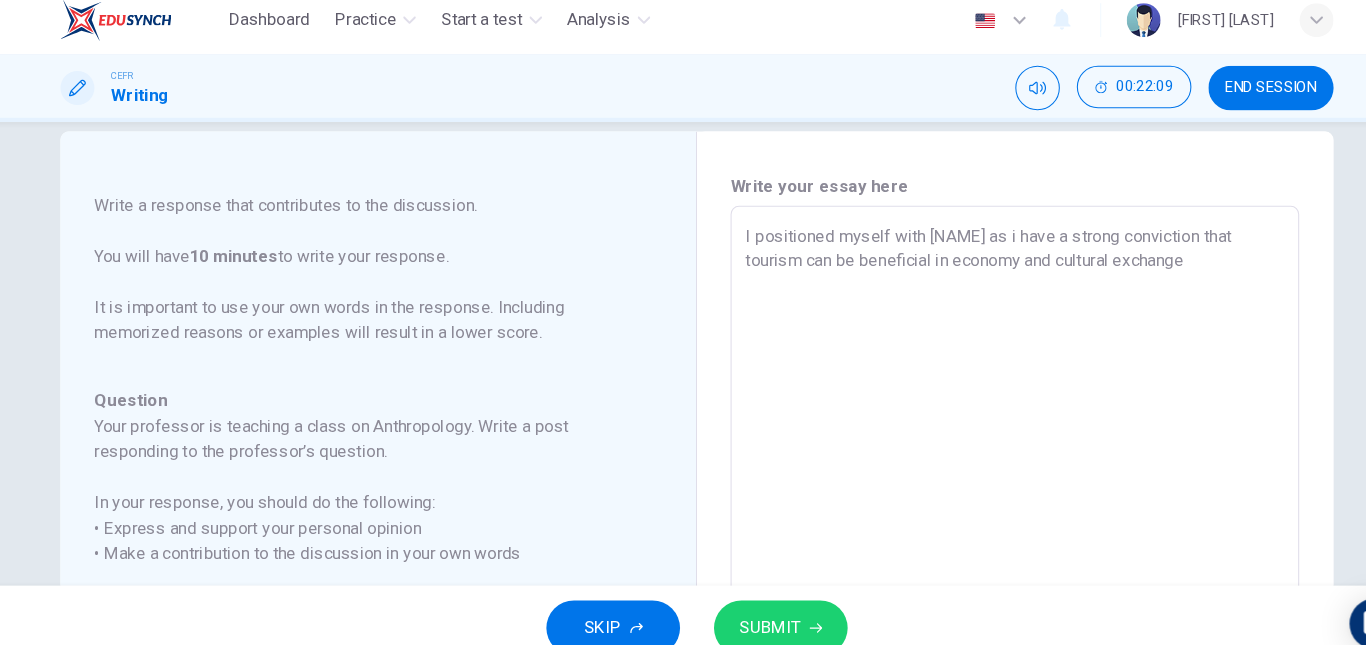 click on "I positioned myself with [NAME] as i have a strong conviction that tourism can be beneficial in economy and cultural exchange" at bounding box center (983, 541) 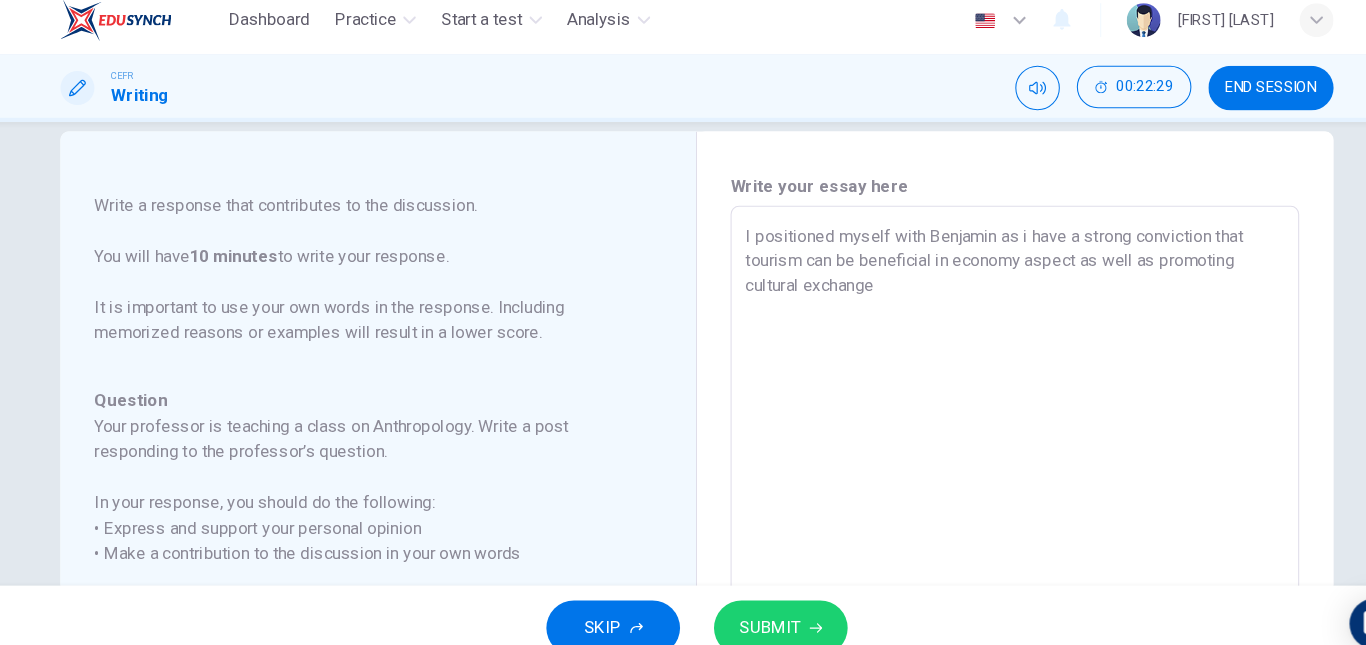 click on "I positioned myself with Benjamin as i have a strong conviction that tourism can be beneficial in economy aspect as well as promoting cultural exchange" at bounding box center [983, 541] 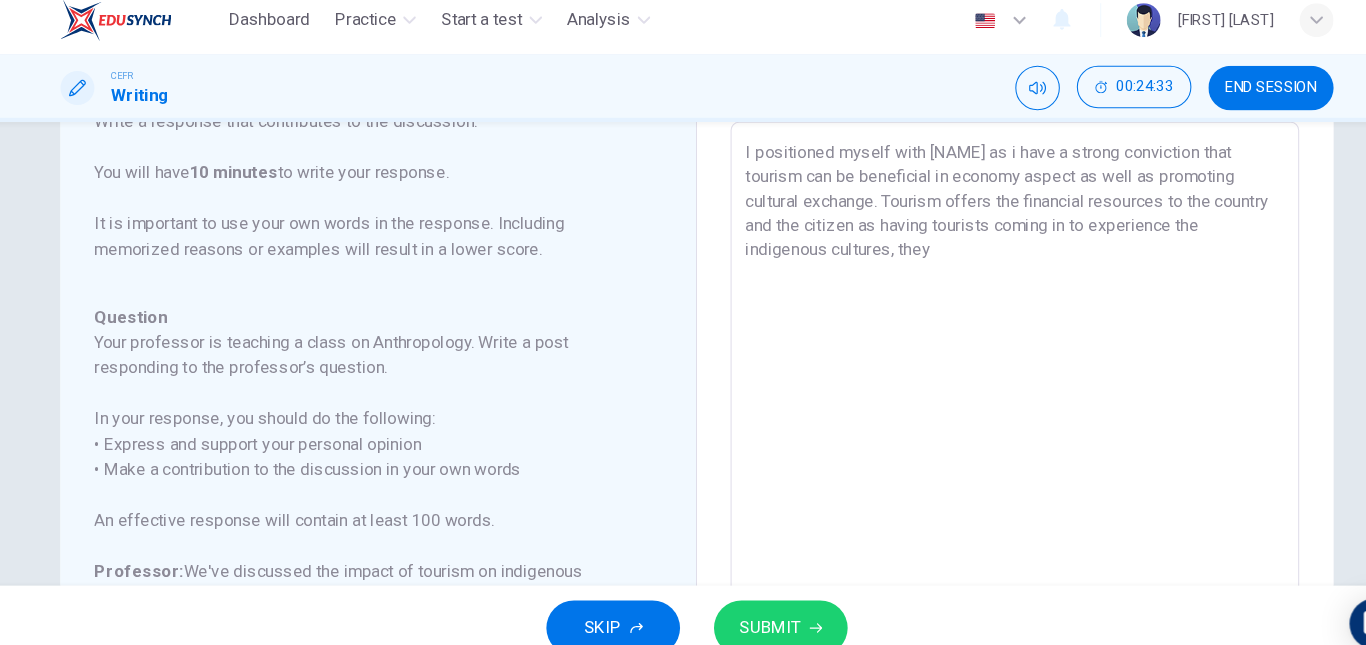 scroll, scrollTop: 98, scrollLeft: 0, axis: vertical 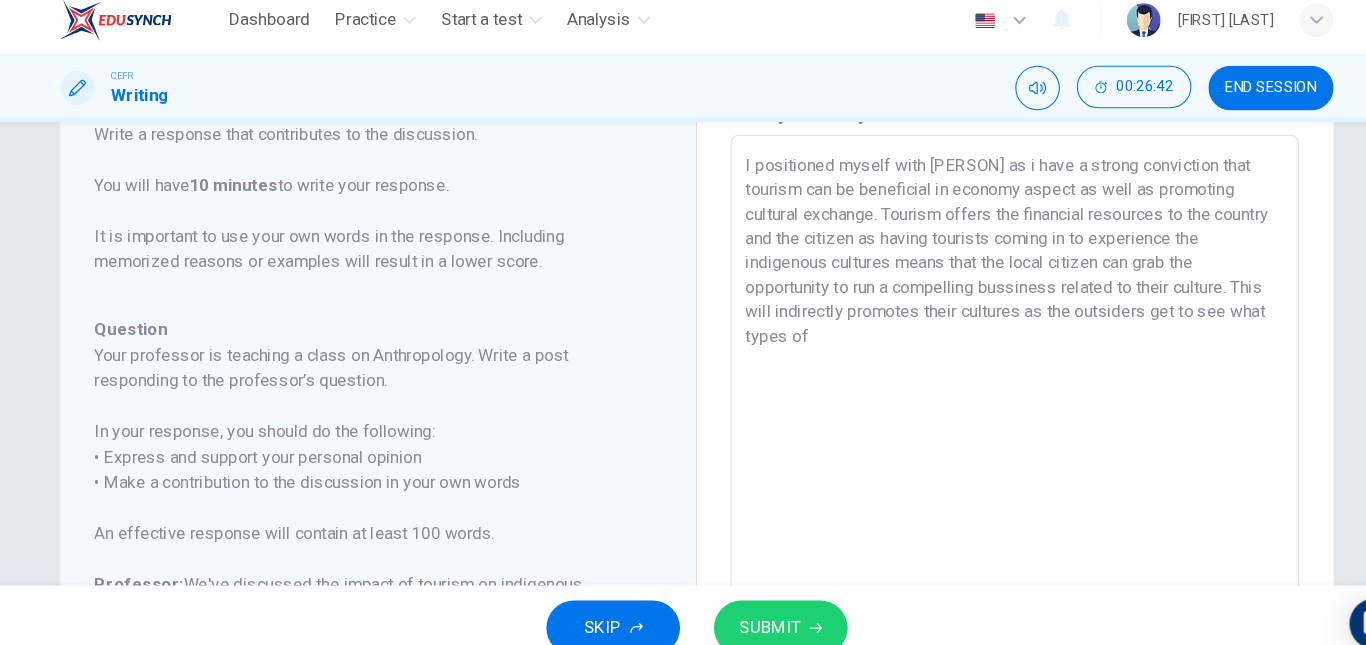 click on "I positioned myself with [PERSON] as i have a strong conviction that tourism can be beneficial in economy aspect as well as promoting cultural exchange. Tourism offers the financial resources to the country and the citizen as having tourists coming in to experience the indigenous cultures means that the local citizen can grab the opportunity to run a compelling bussiness related to their culture. This will indirectly promotes their cultures as the outsiders get to see what types of" at bounding box center (983, 474) 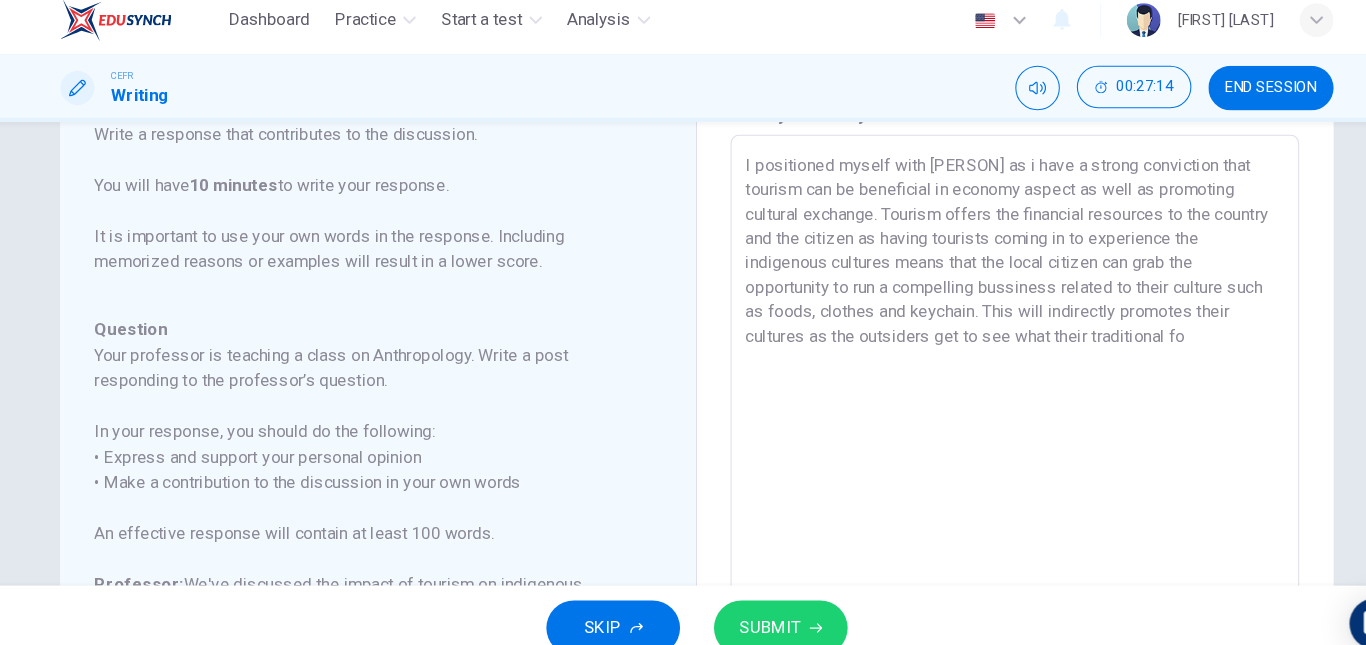 click on "I positioned myself with [PERSON] as i have a strong conviction that tourism can be beneficial in economy aspect as well as promoting cultural exchange. Tourism offers the financial resources to the country and the citizen as having tourists coming in to experience the indigenous cultures means that the local citizen can grab the opportunity to run a compelling bussiness related to their culture such as foods, clothes and keychain. This will indirectly promotes their cultures as the outsiders get to see what their traditional fo" at bounding box center [983, 474] 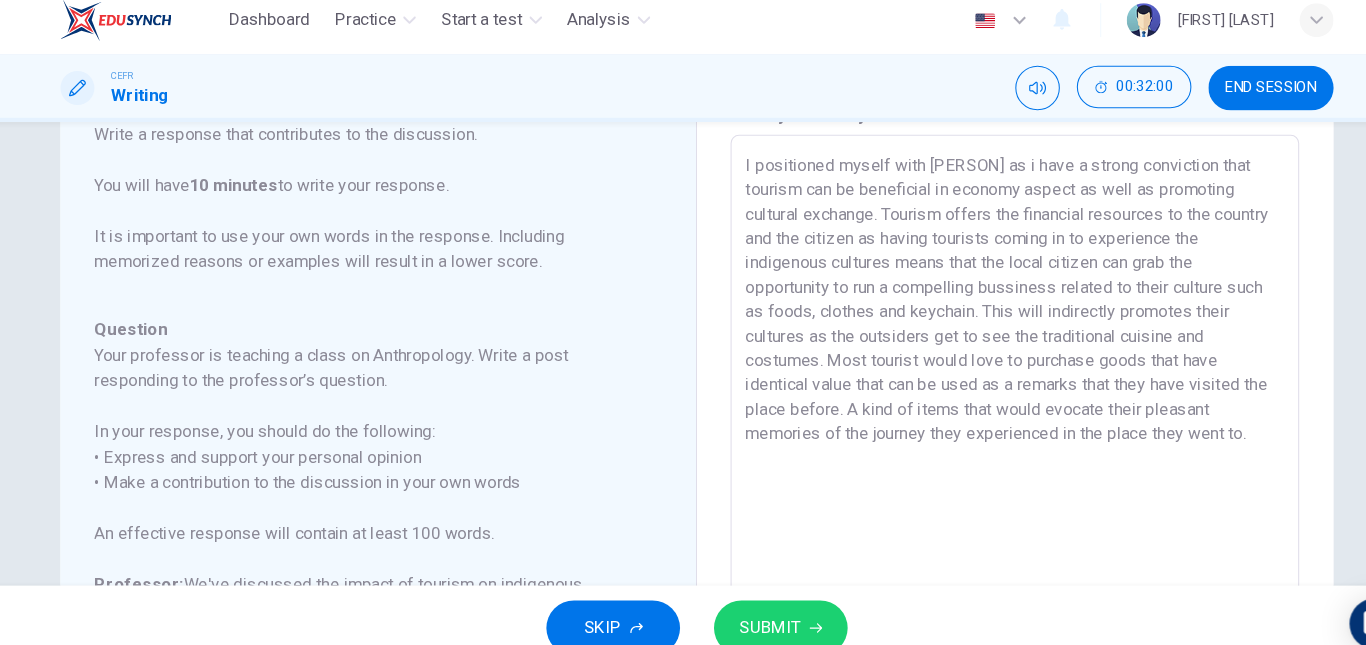 drag, startPoint x: 1216, startPoint y: 426, endPoint x: 1005, endPoint y: 461, distance: 213.88315 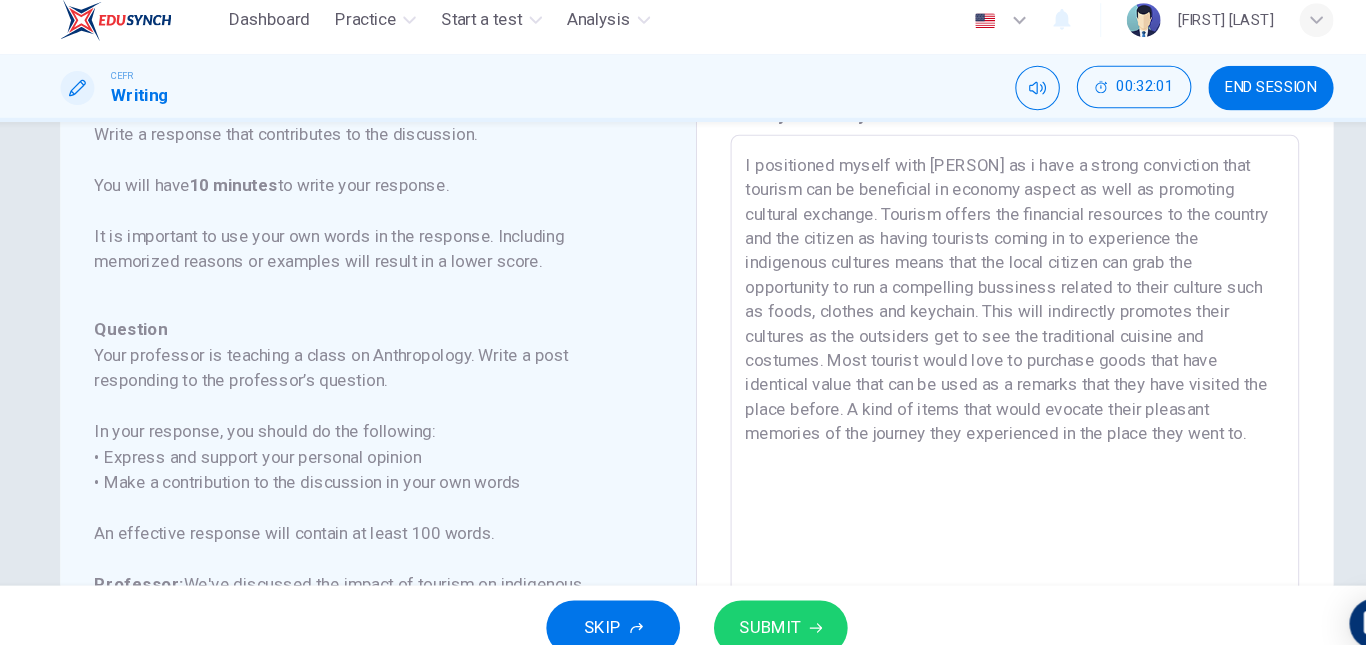 click on "I positioned myself with [PERSON] as i have a strong conviction that tourism can be beneficial in economy aspect as well as promoting cultural exchange. Tourism offers the financial resources to the country and the citizen as having tourists coming in to experience the indigenous cultures means that the local citizen can grab the opportunity to run a compelling bussiness related to their culture such as foods, clothes and keychain. This will indirectly promotes their cultures as the outsiders get to see the traditional cuisine and costumes. Most tourist would love to purchase goods that have identical value that can be used as a remarks that they have visited the place before. A kind of items that would evocate their pleasant memories of the journey they experienced in the place they went to." at bounding box center [983, 474] 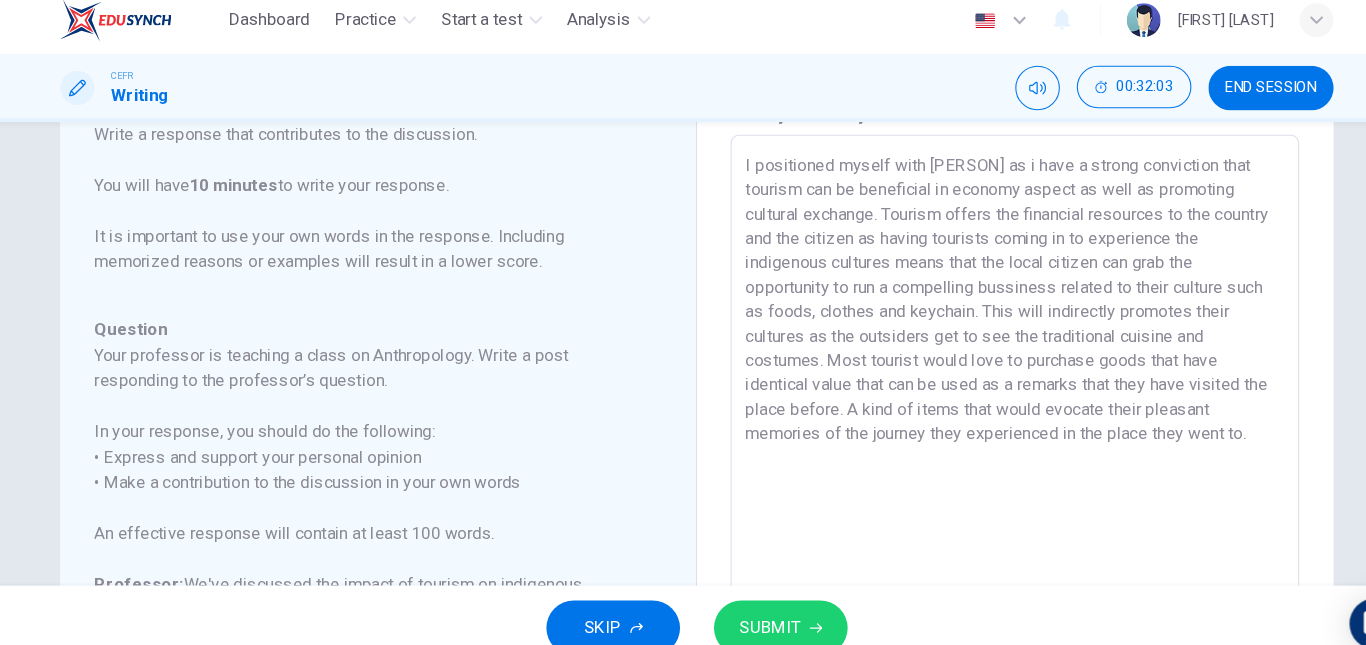 type on "I positioned myself with [PERSON] as i have a strong conviction that tourism can be beneficial in economy aspect as well as promoting cultural exchange. Tourism offers the financial resources to the country and the citizen as having tourists coming in to experience the indigenous cultures means that the local citizen can grab the opportunity to run a compelling bussiness related to their culture such as foods, clothes and keychain. This will indirectly promotes their cultures as the outsiders get to see the traditional cuisine and costumes. Most tourist would love to purchase goods that have identical value that can be used as a remarks that they have visited the place before. A kind of items that would evocate their pleasant memories of the journey they experienced in the place they went to." 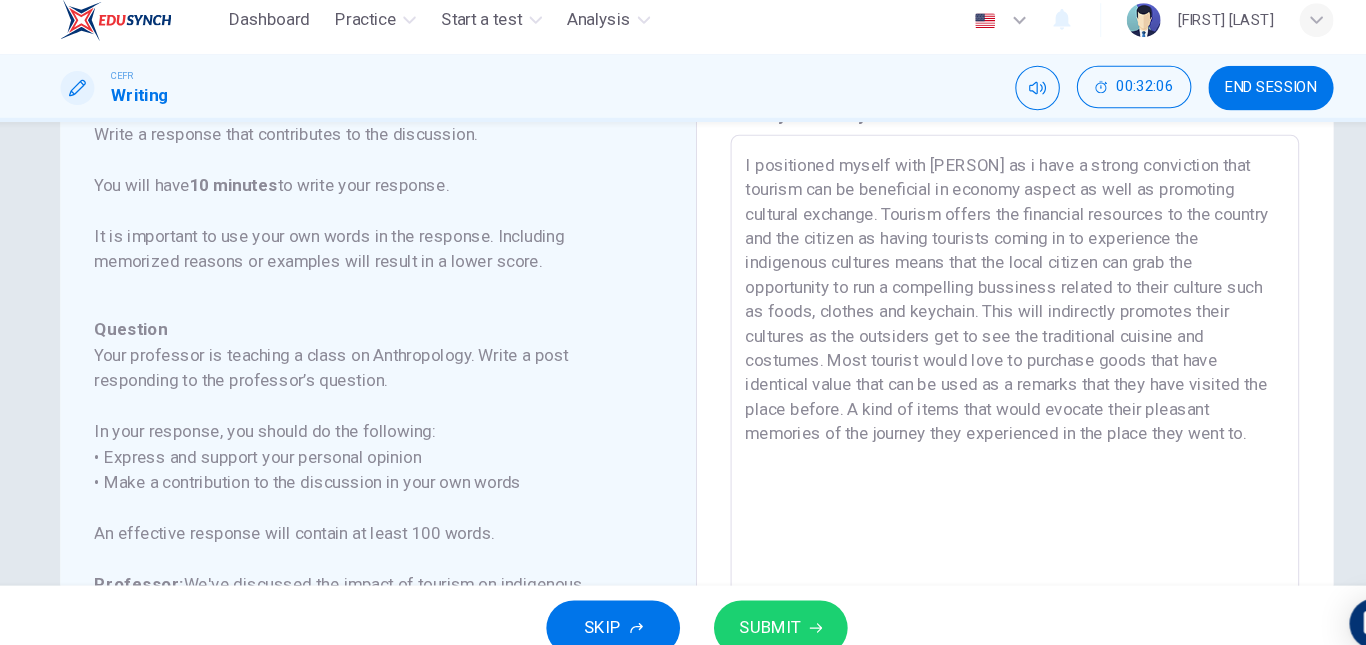 click on "SUBMIT" at bounding box center [762, 605] 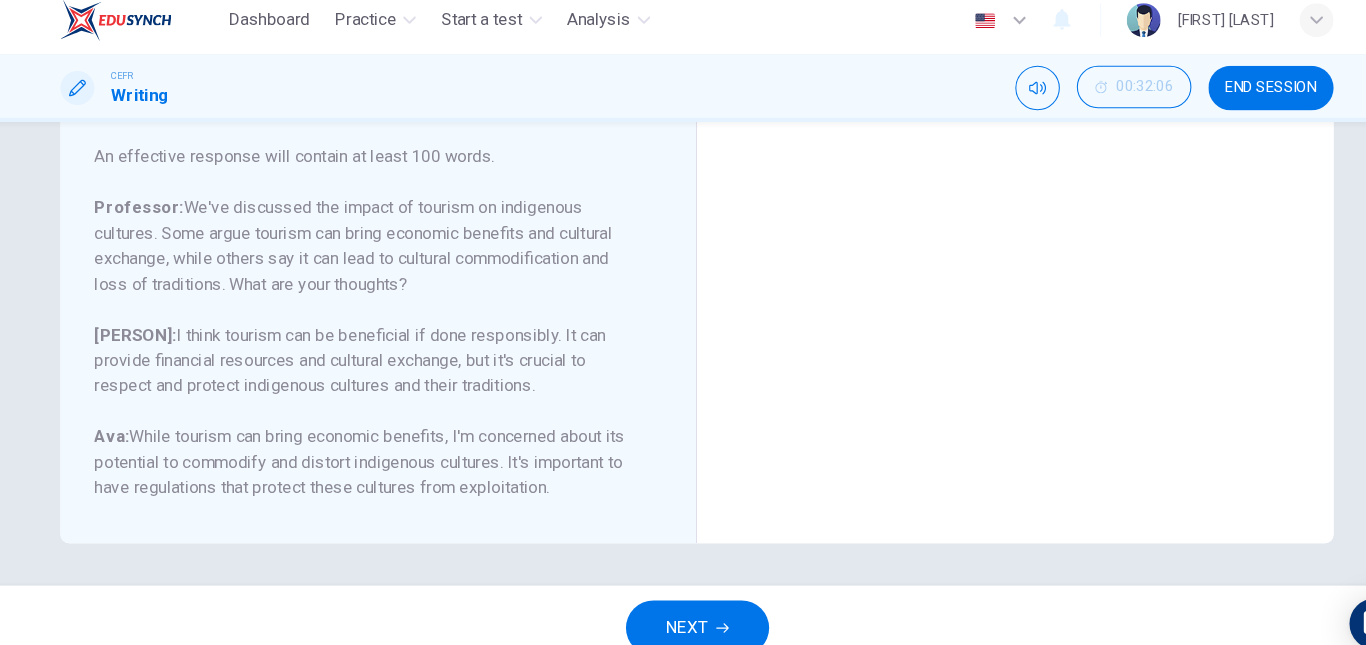 scroll, scrollTop: 452, scrollLeft: 0, axis: vertical 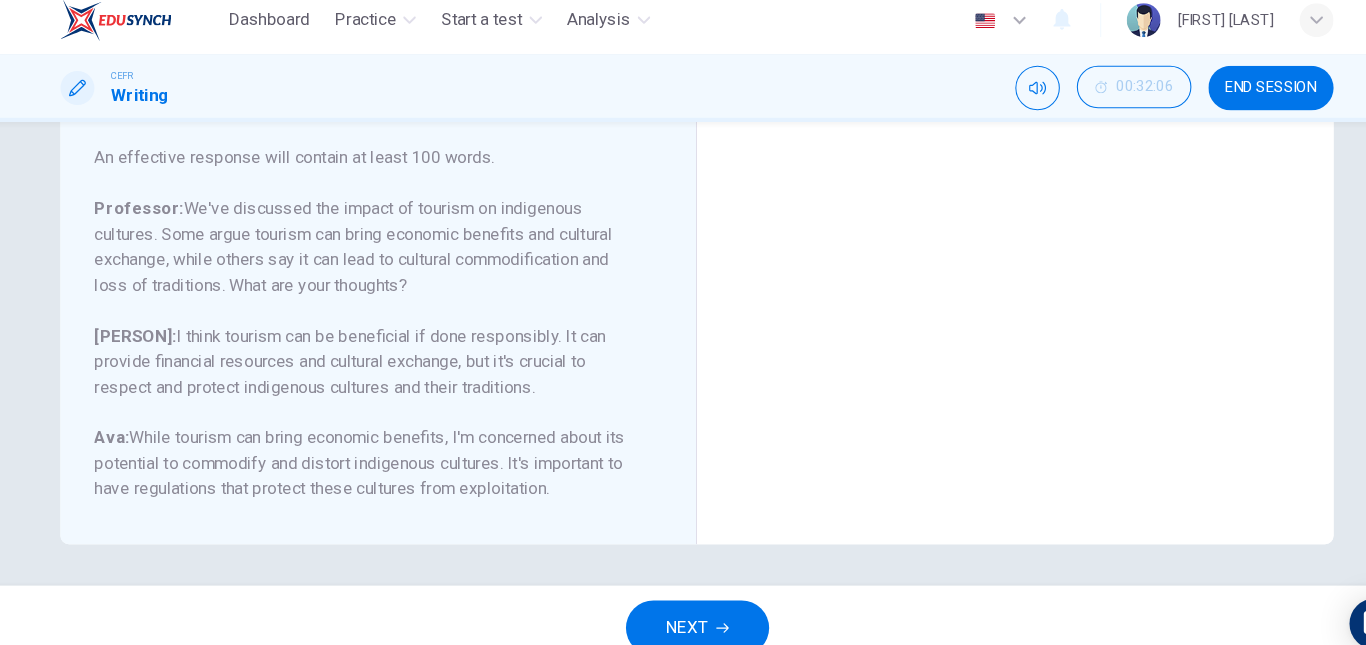 drag, startPoint x: 186, startPoint y: 303, endPoint x: 530, endPoint y: 353, distance: 347.61472 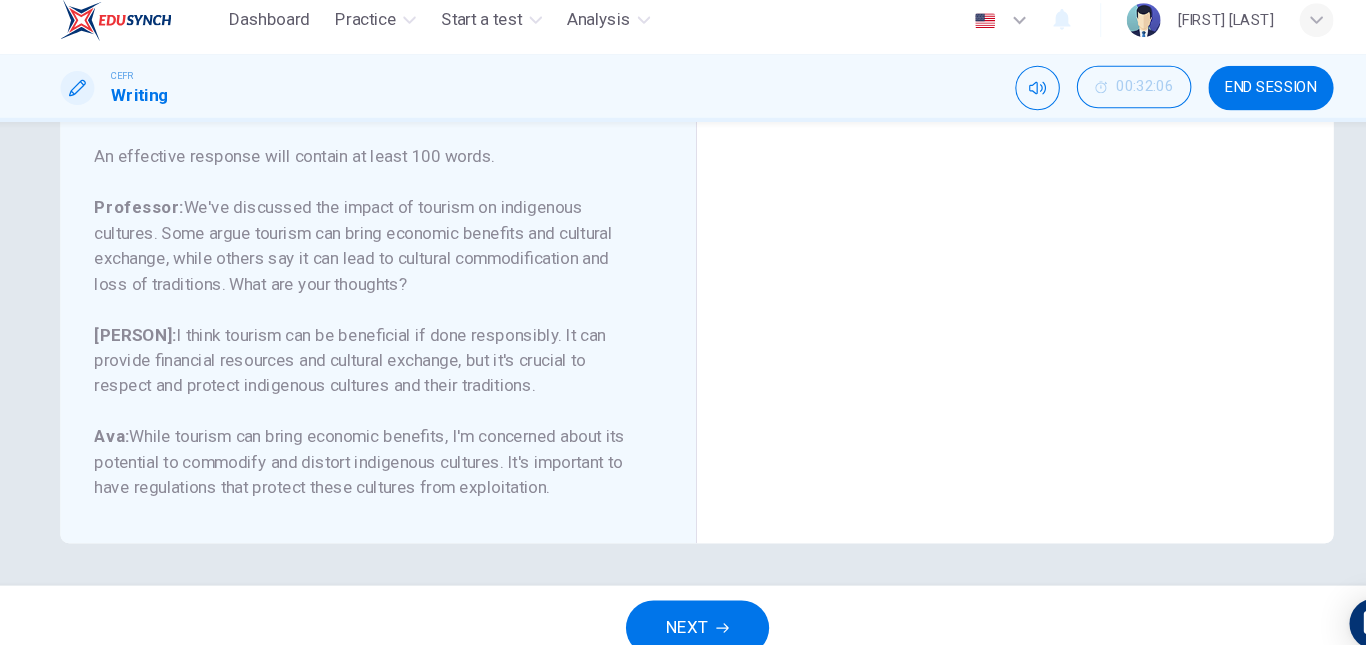 scroll, scrollTop: 0, scrollLeft: 0, axis: both 